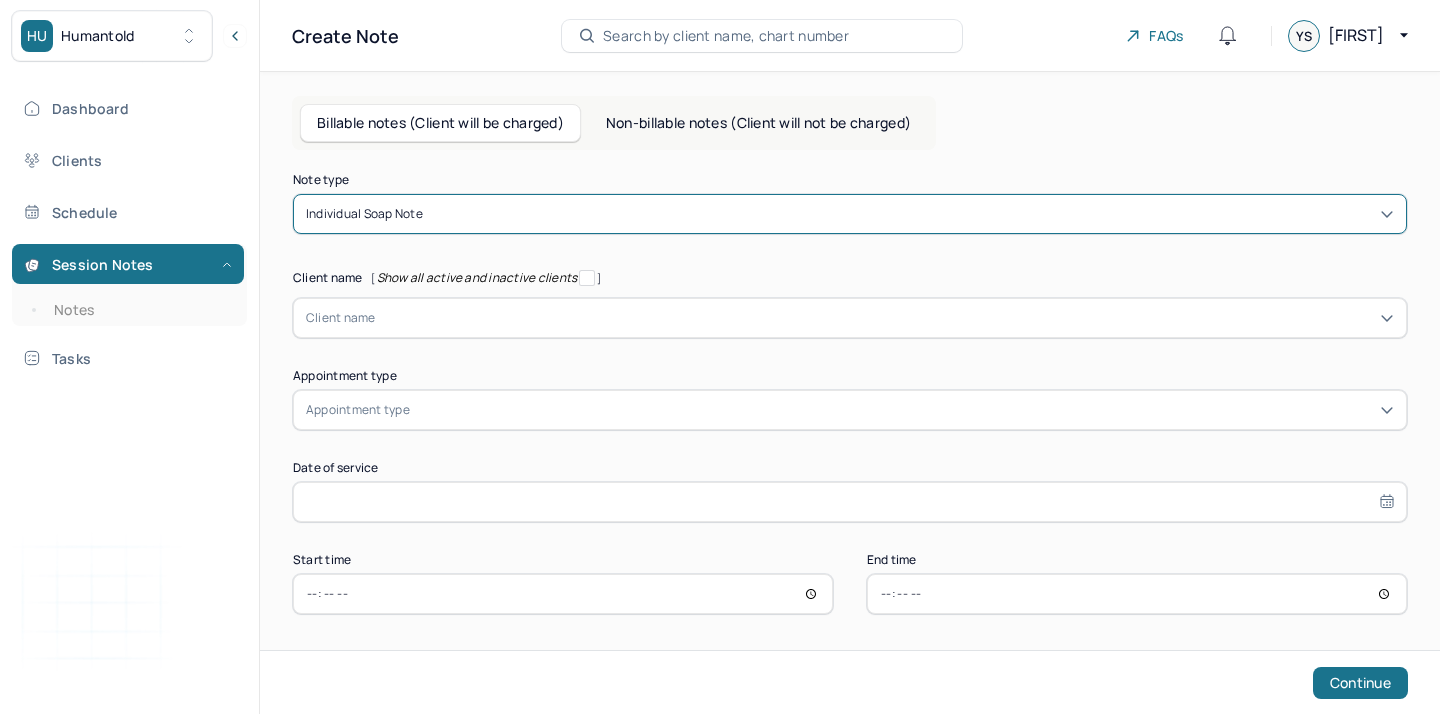 scroll, scrollTop: 0, scrollLeft: 0, axis: both 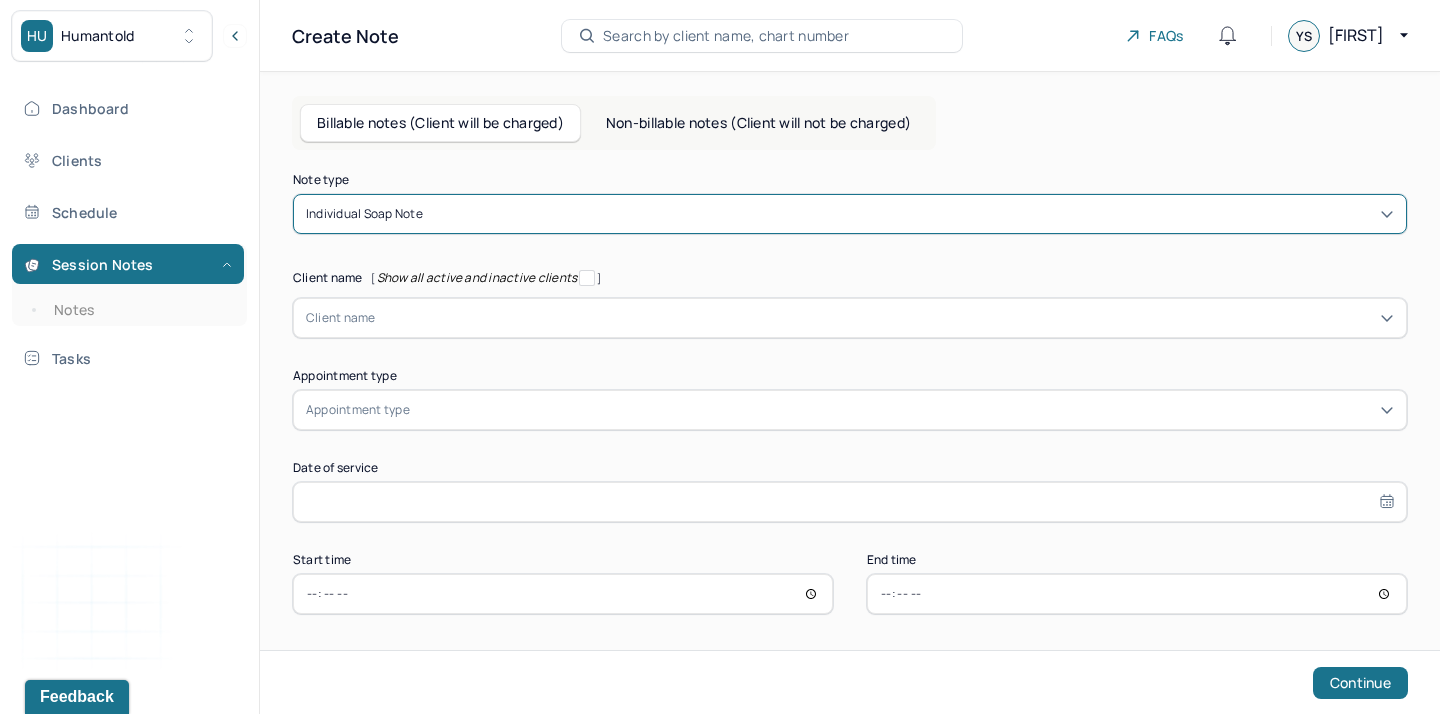 click at bounding box center (885, 318) 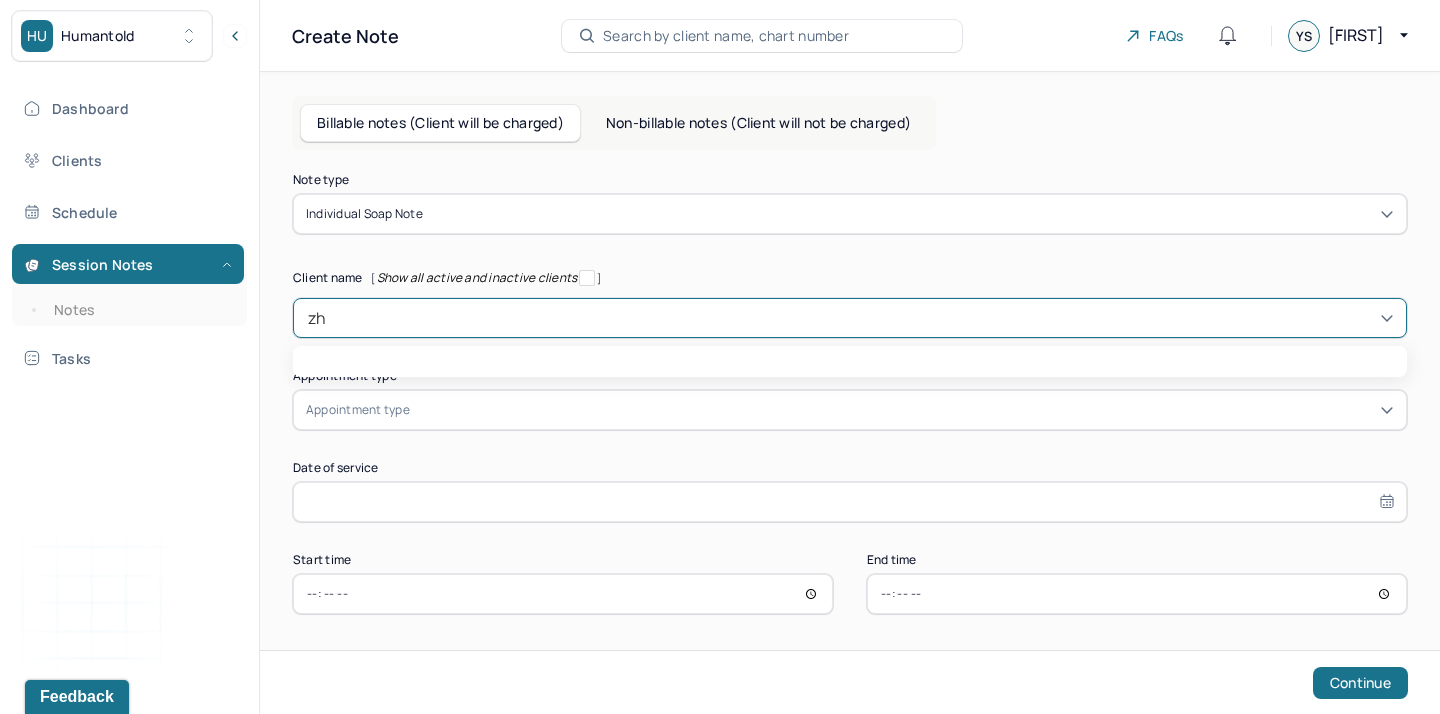 type on "zhij" 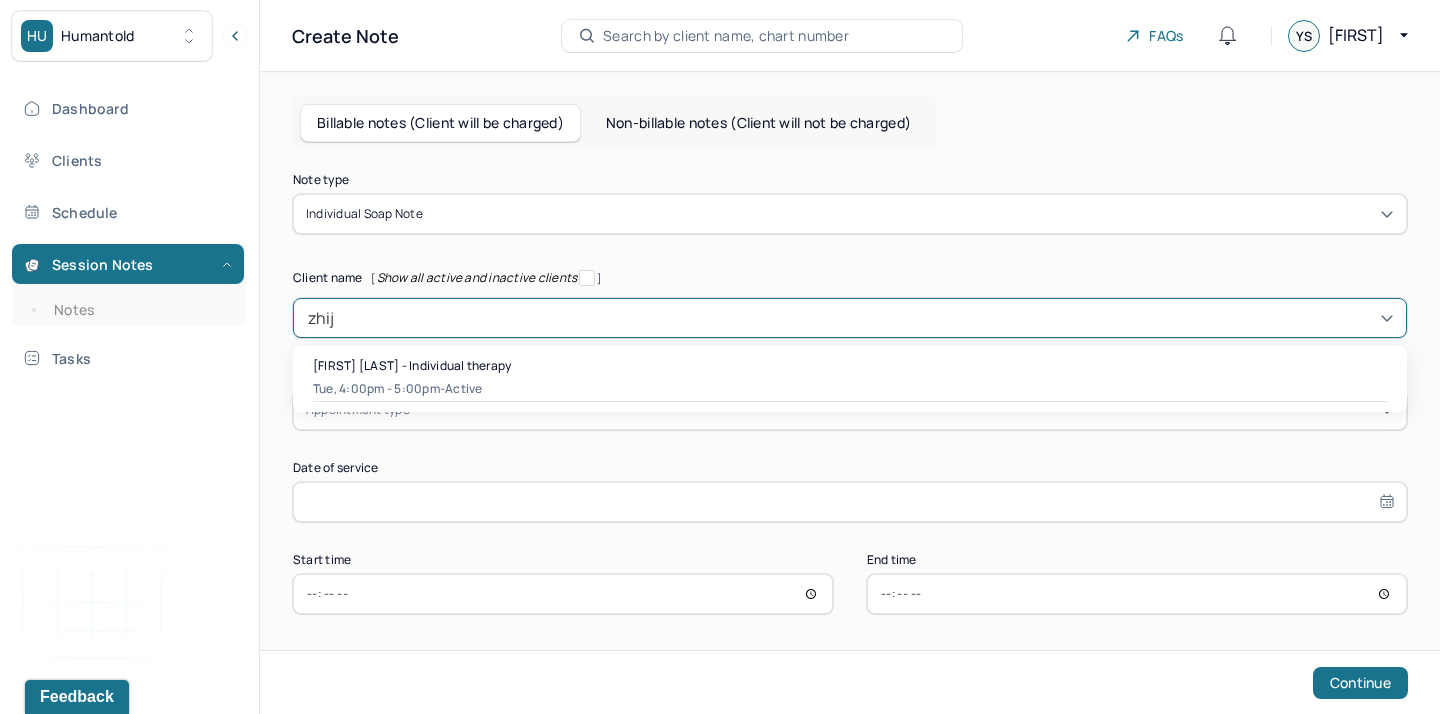 click on "[FIRST] [LAST] - Individual therapy Tue, 4:00pm - 5:00pm  -  active" at bounding box center [850, 379] 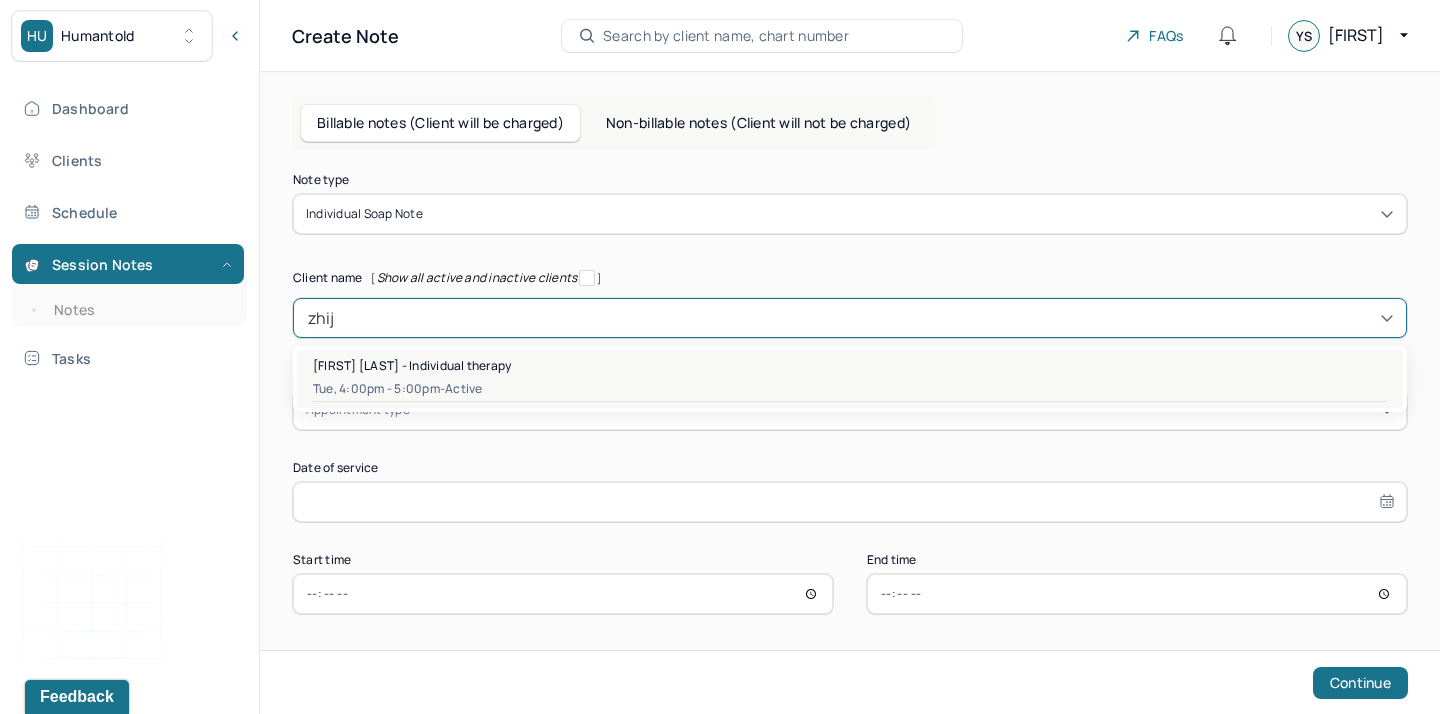click on "[FIRST] [LAST] - Individual therapy" at bounding box center (412, 365) 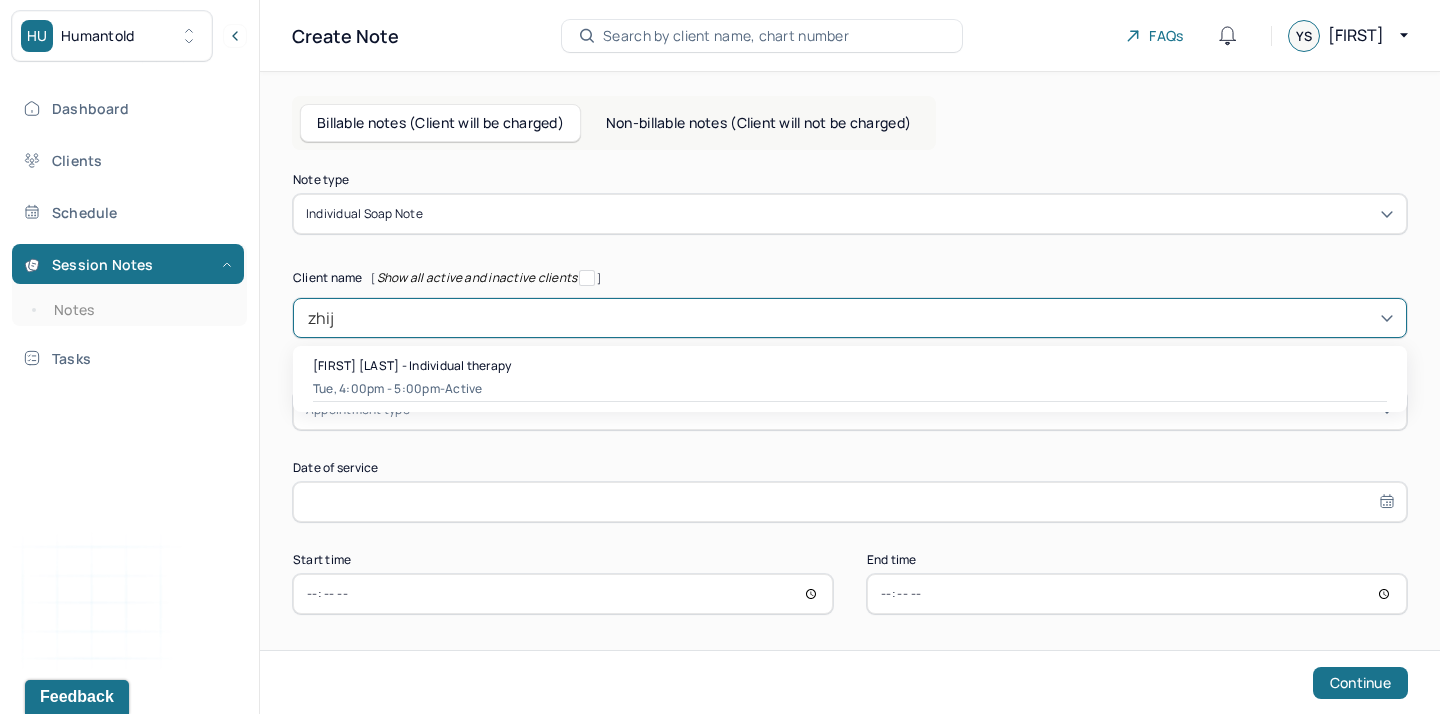 type 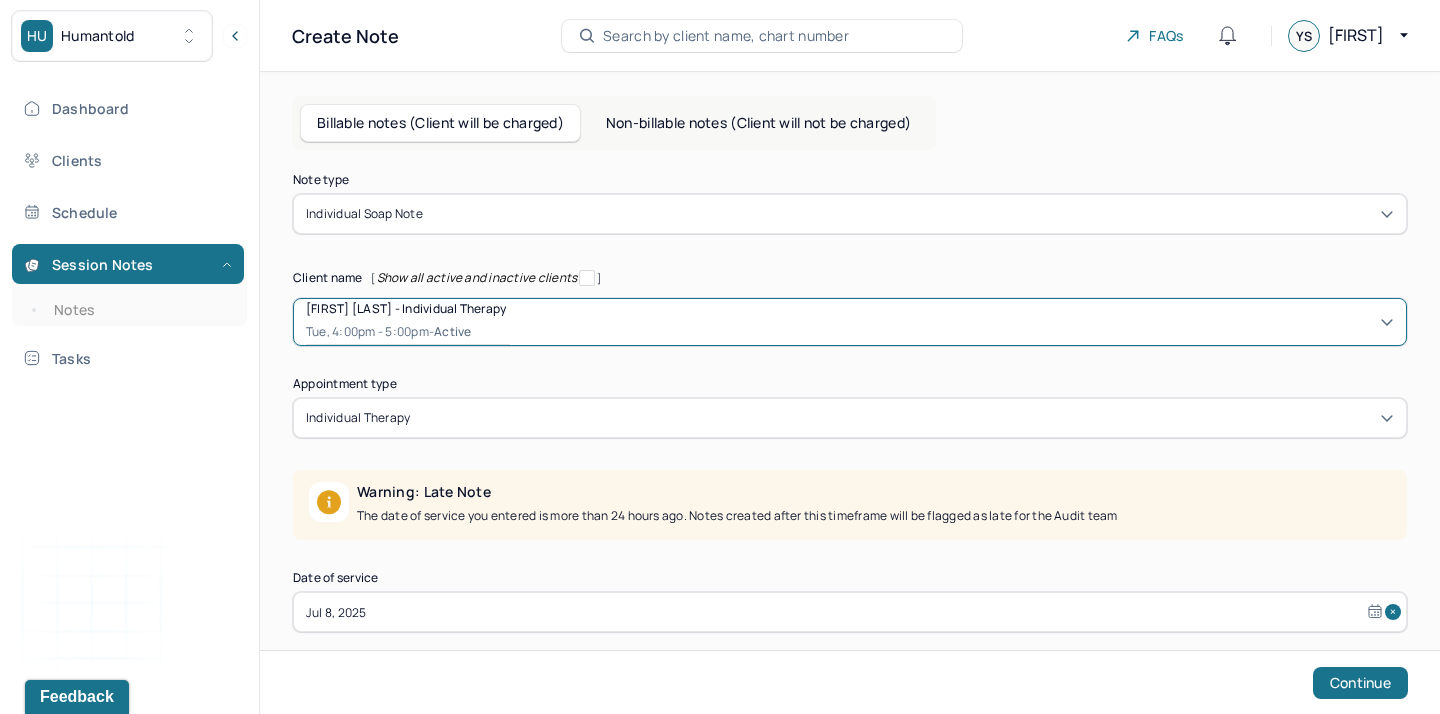 scroll, scrollTop: 115, scrollLeft: 0, axis: vertical 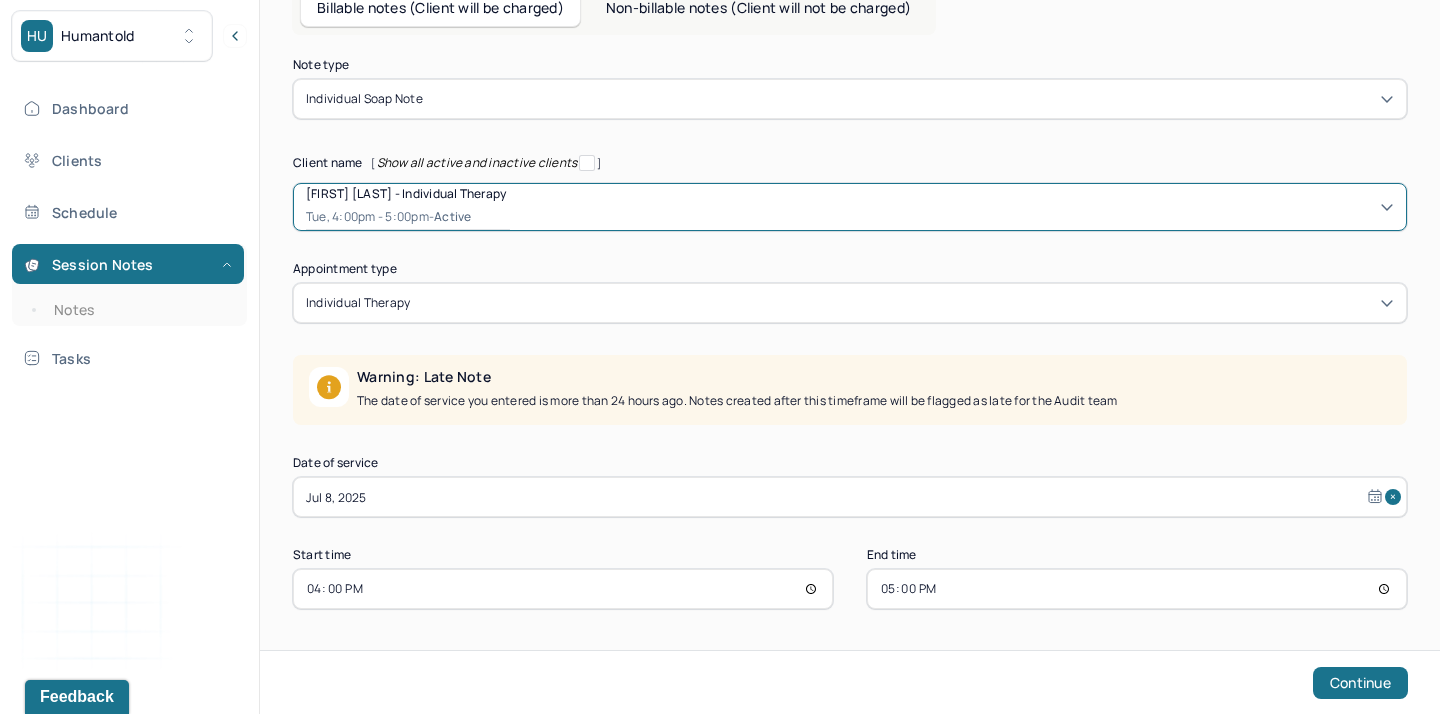 select on "6" 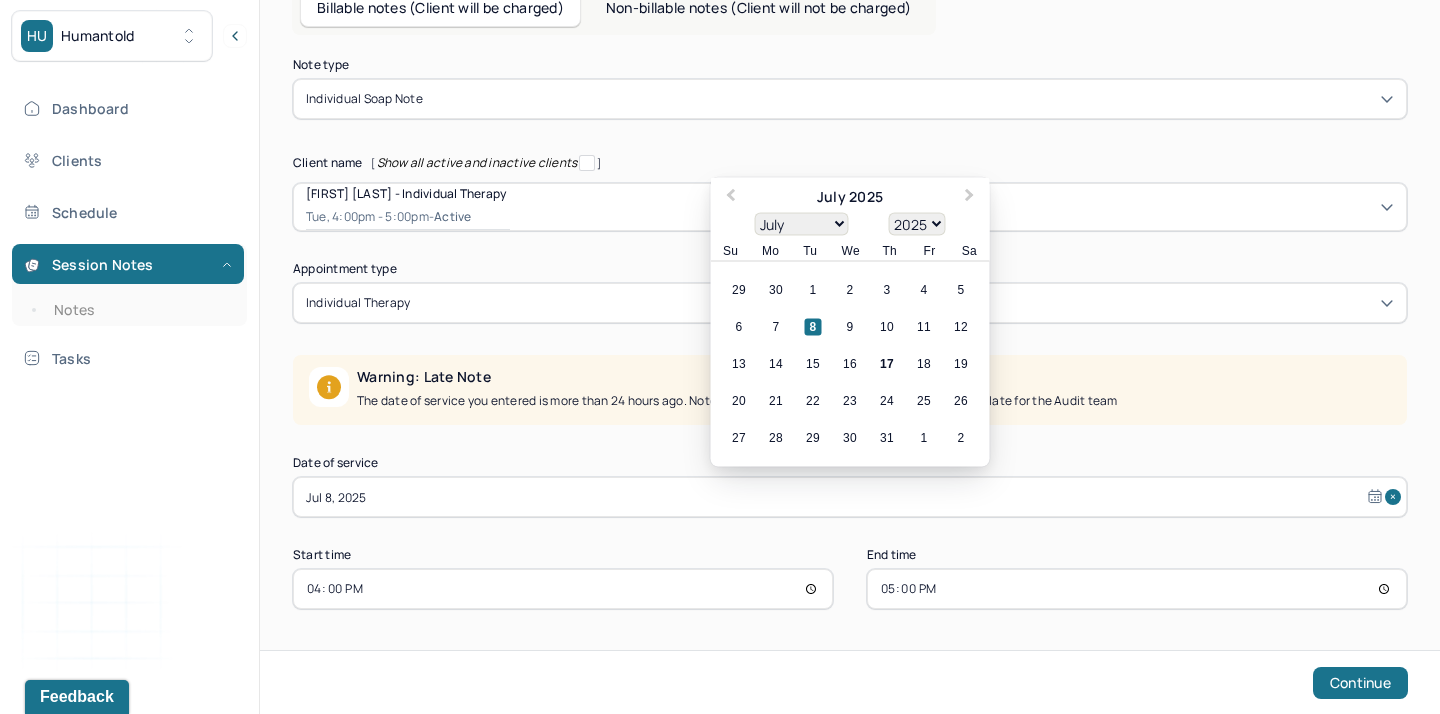 click on "Jul 8, 2025" at bounding box center [850, 497] 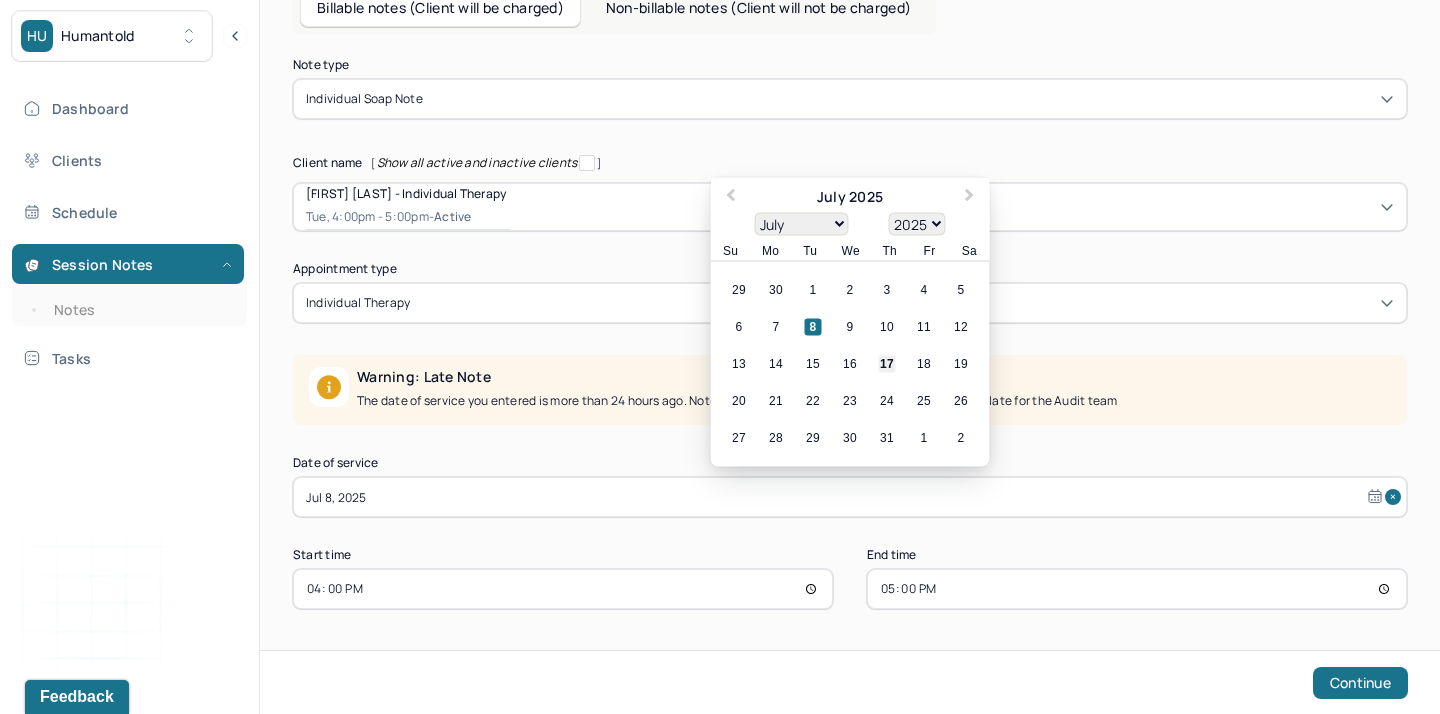 click on "17" at bounding box center [887, 364] 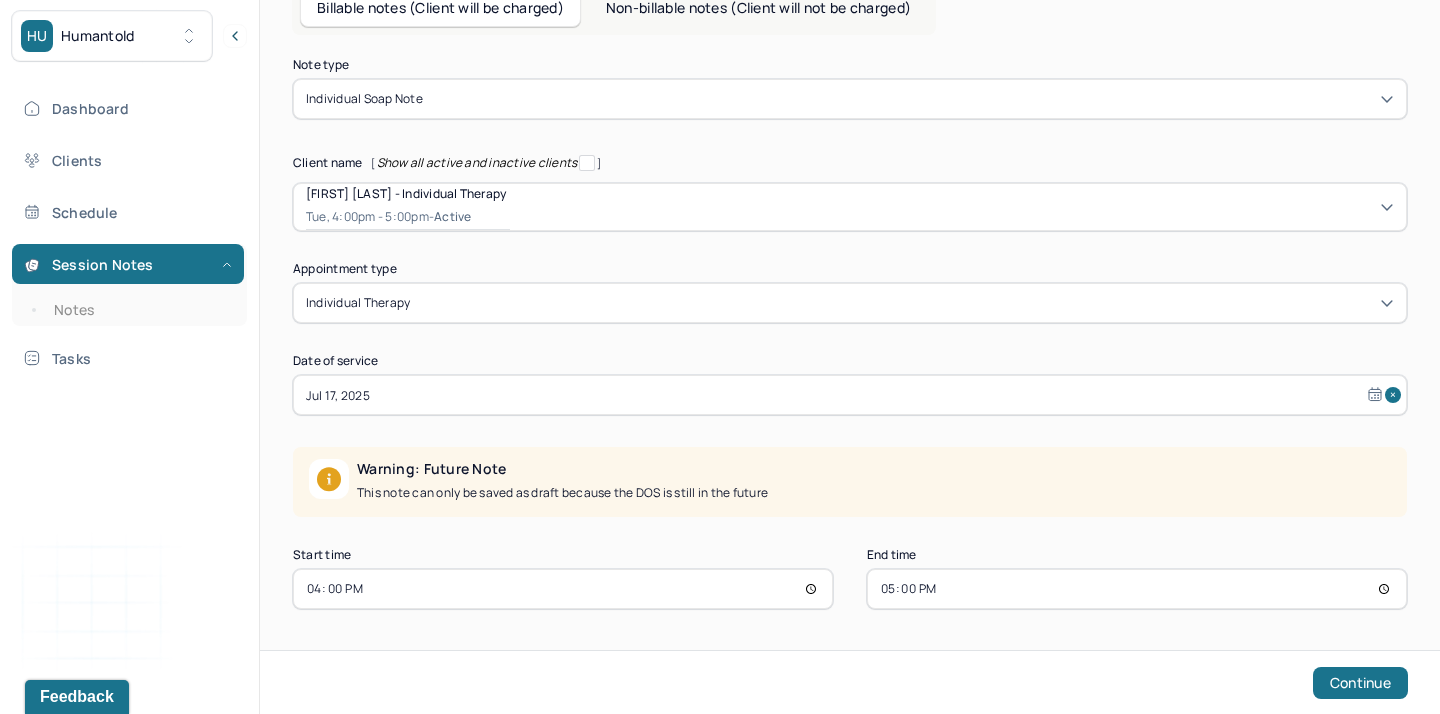 click on "16:00" at bounding box center [563, 589] 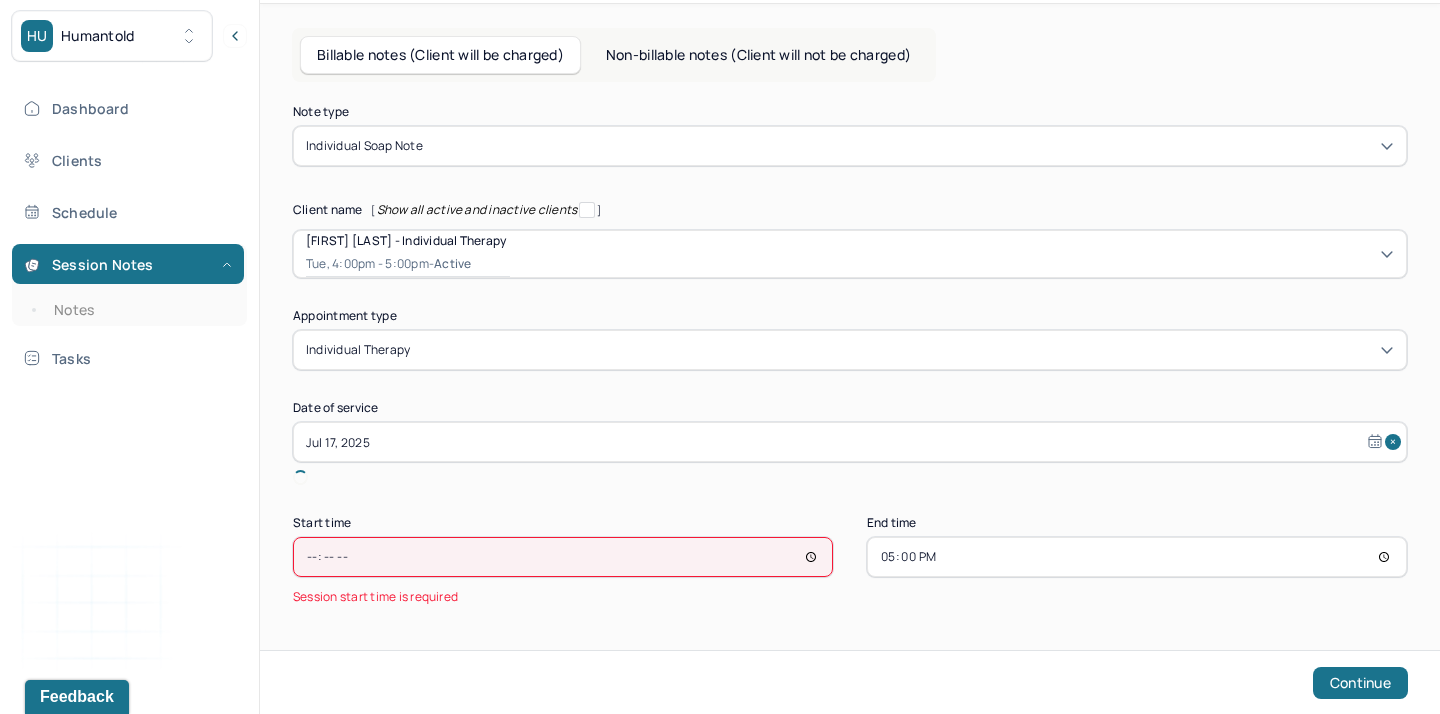 type on "14:00" 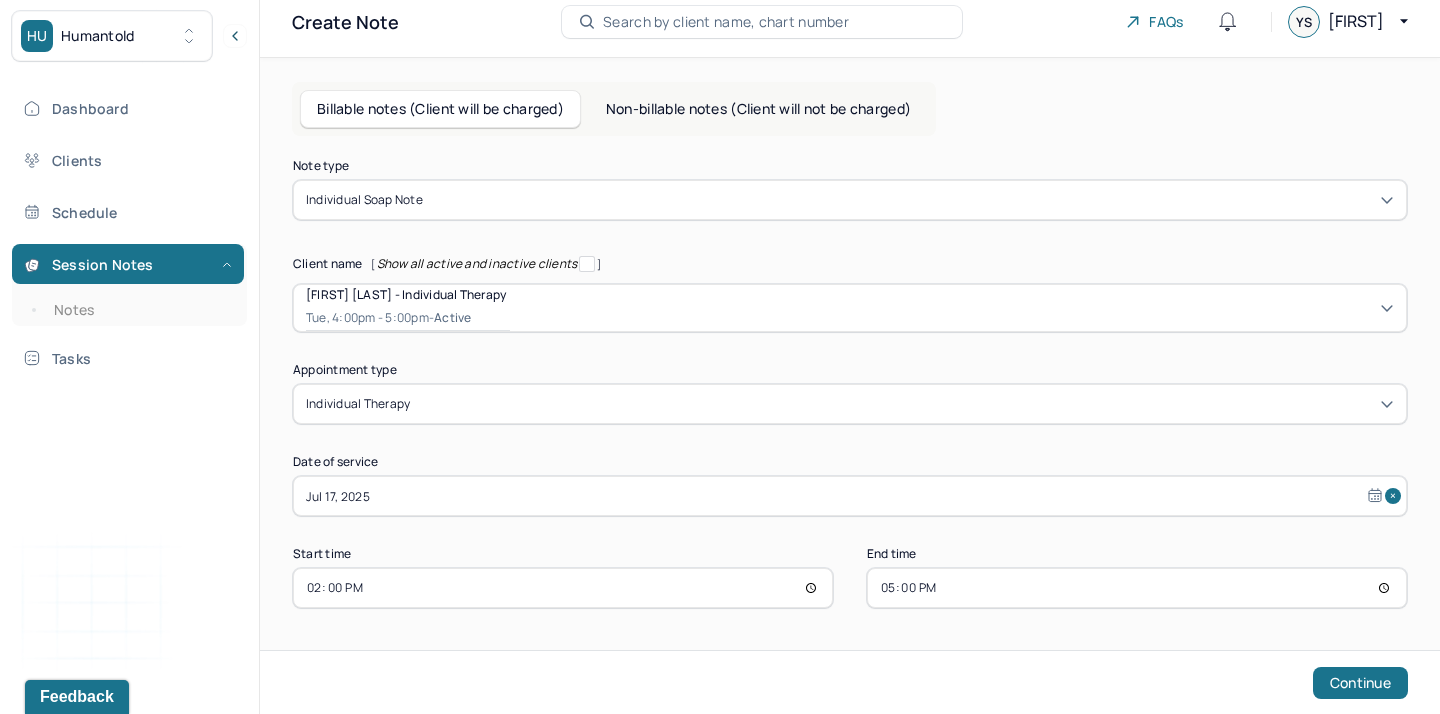 scroll, scrollTop: 13, scrollLeft: 0, axis: vertical 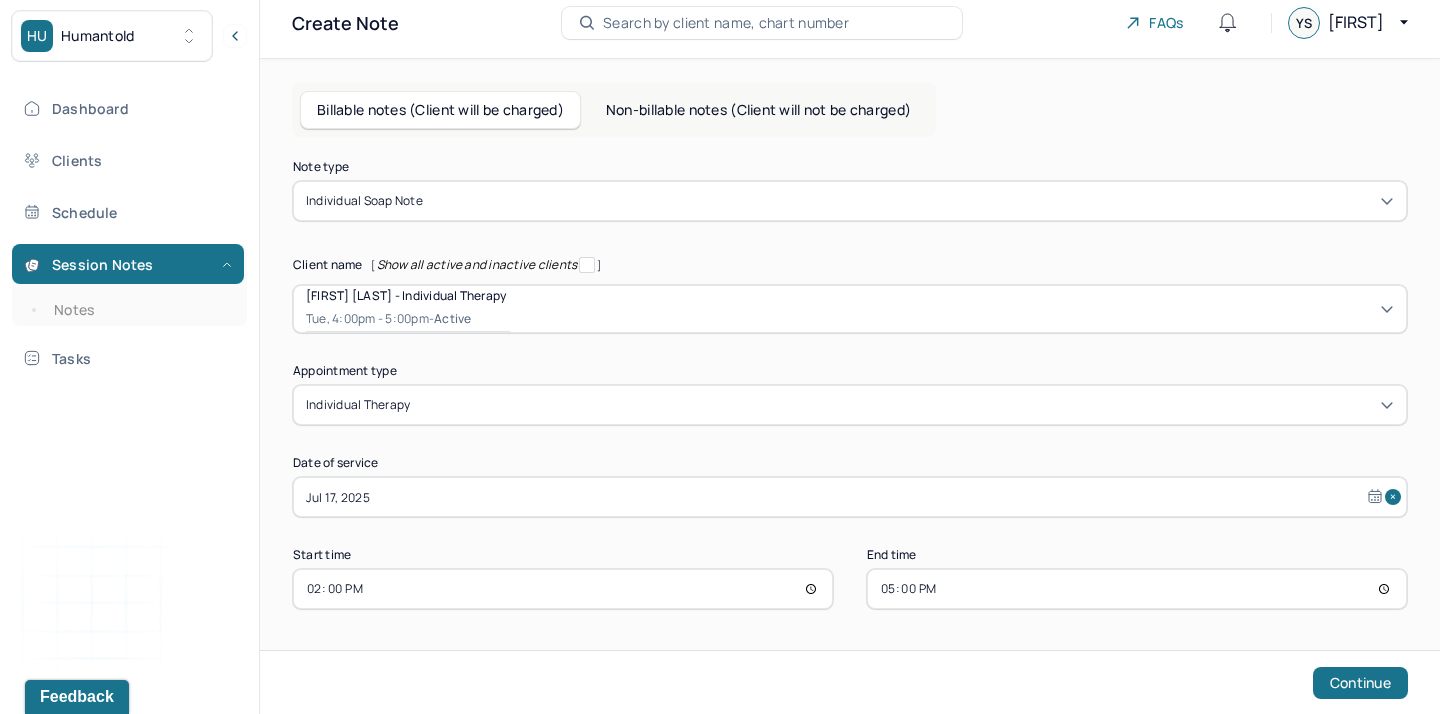 click on "17:00" at bounding box center [1137, 589] 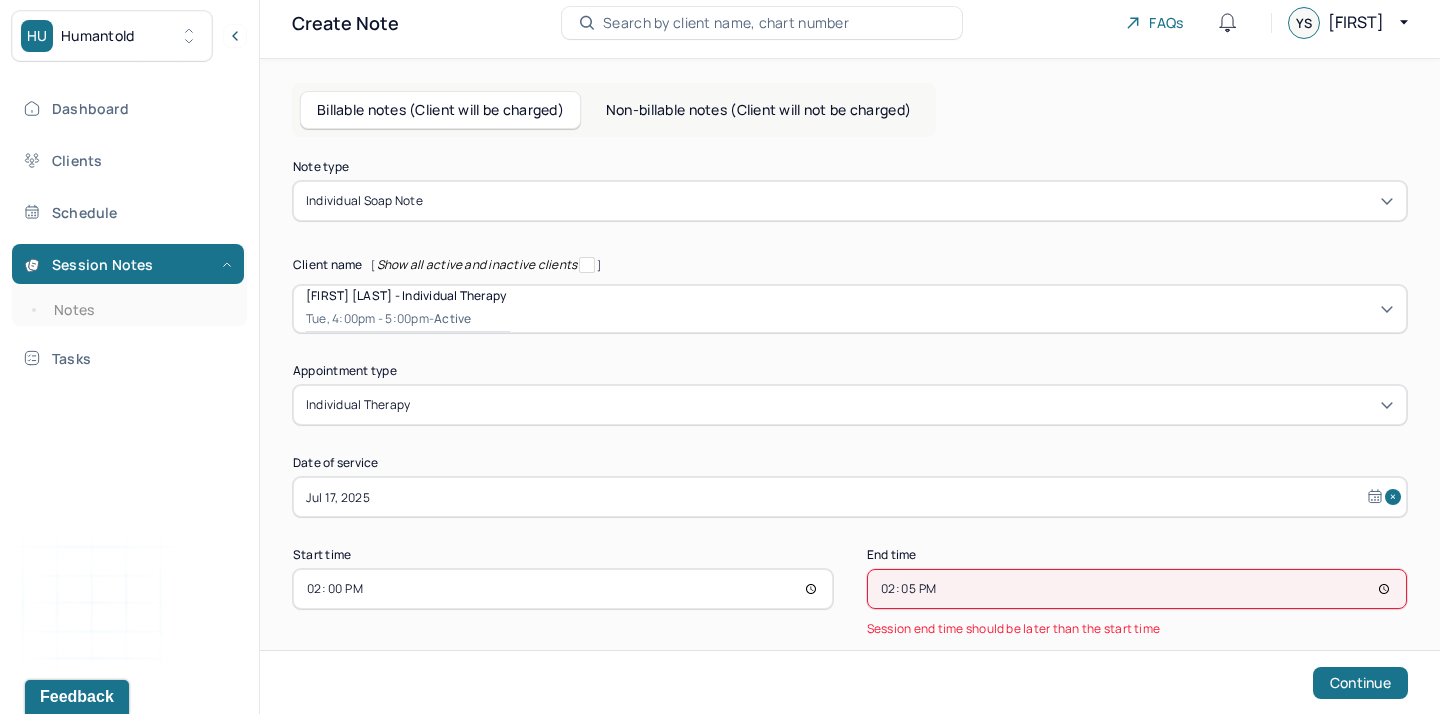type on "14:55" 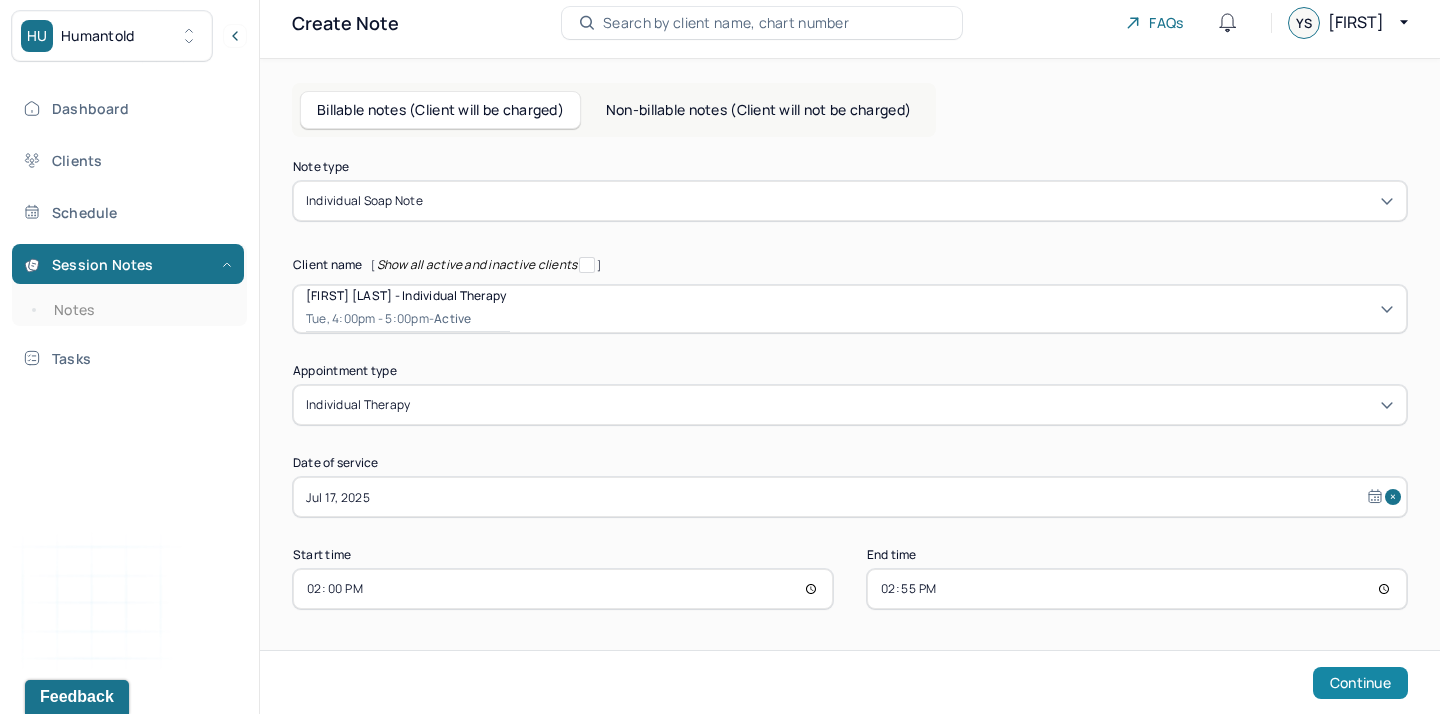 click on "Continue" at bounding box center (1360, 683) 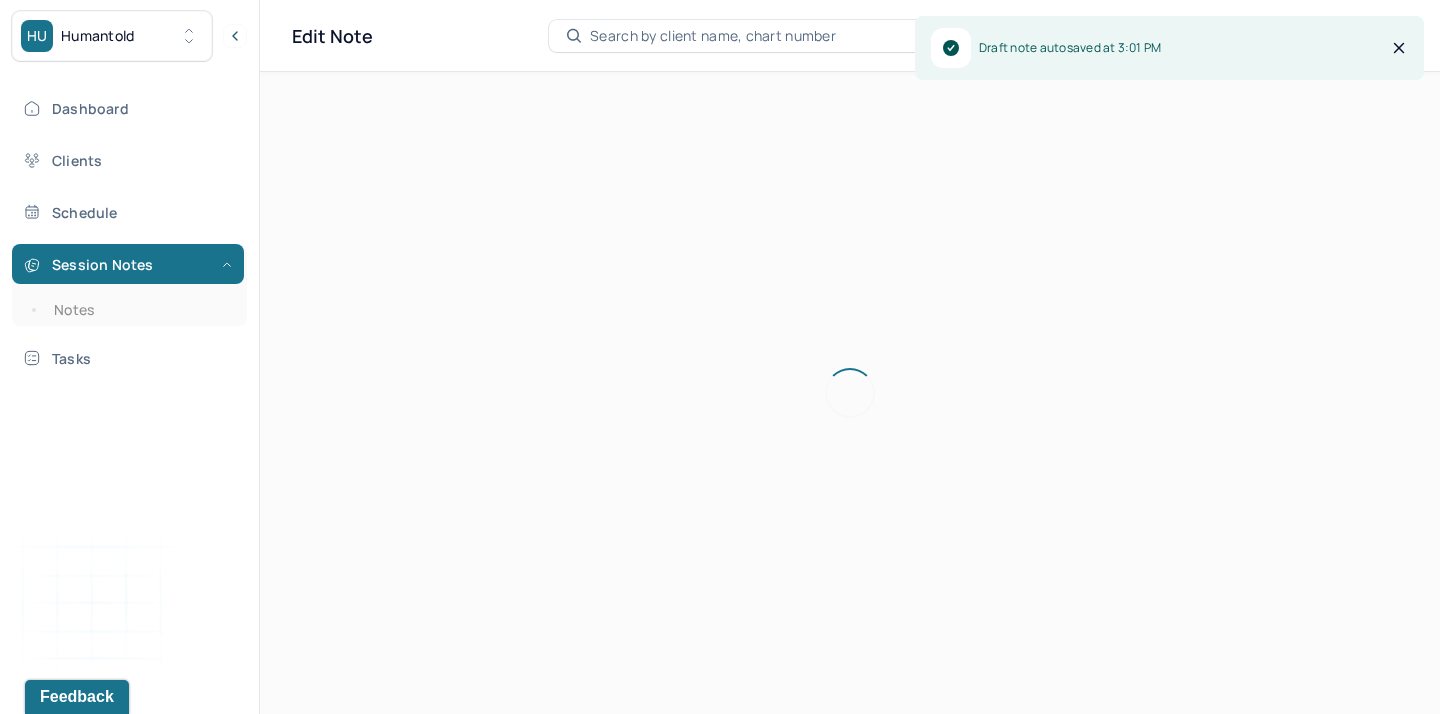 scroll, scrollTop: 0, scrollLeft: 0, axis: both 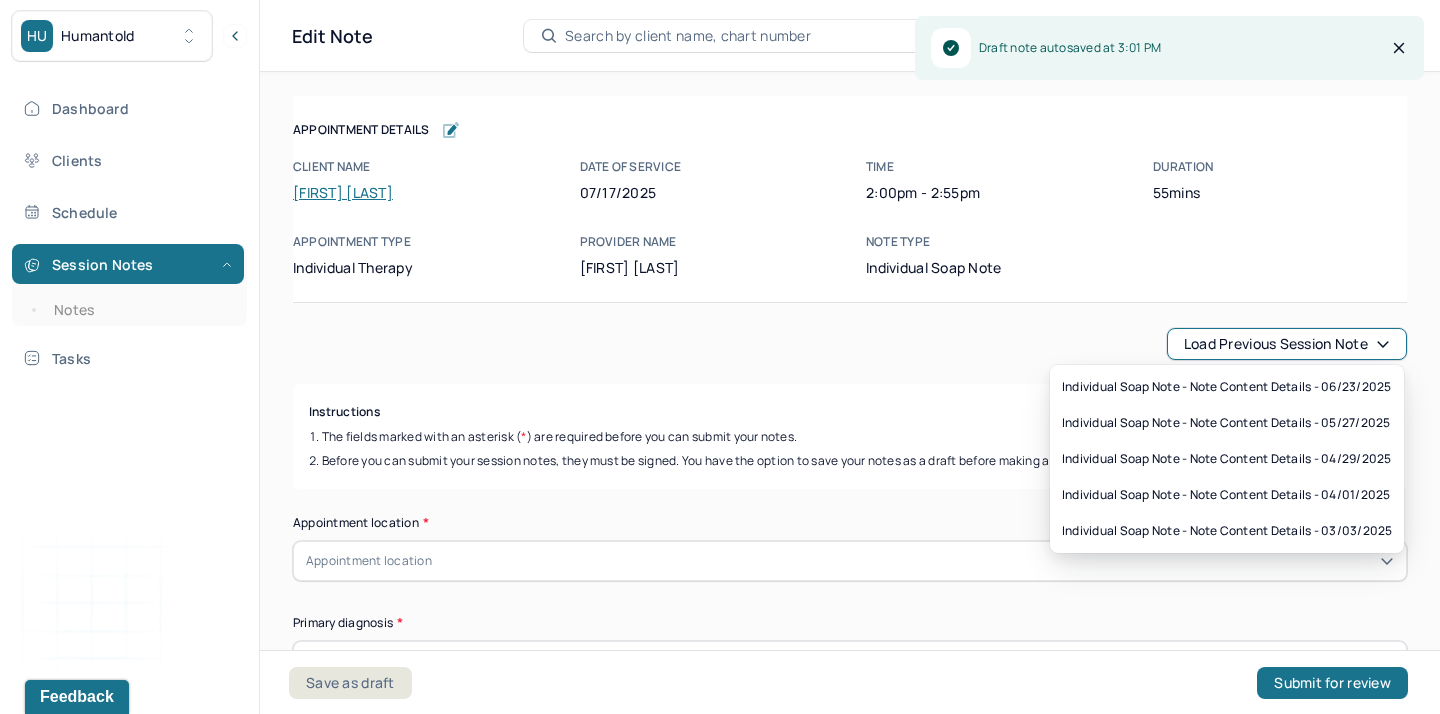 click on "Load previous session note" at bounding box center (1287, 344) 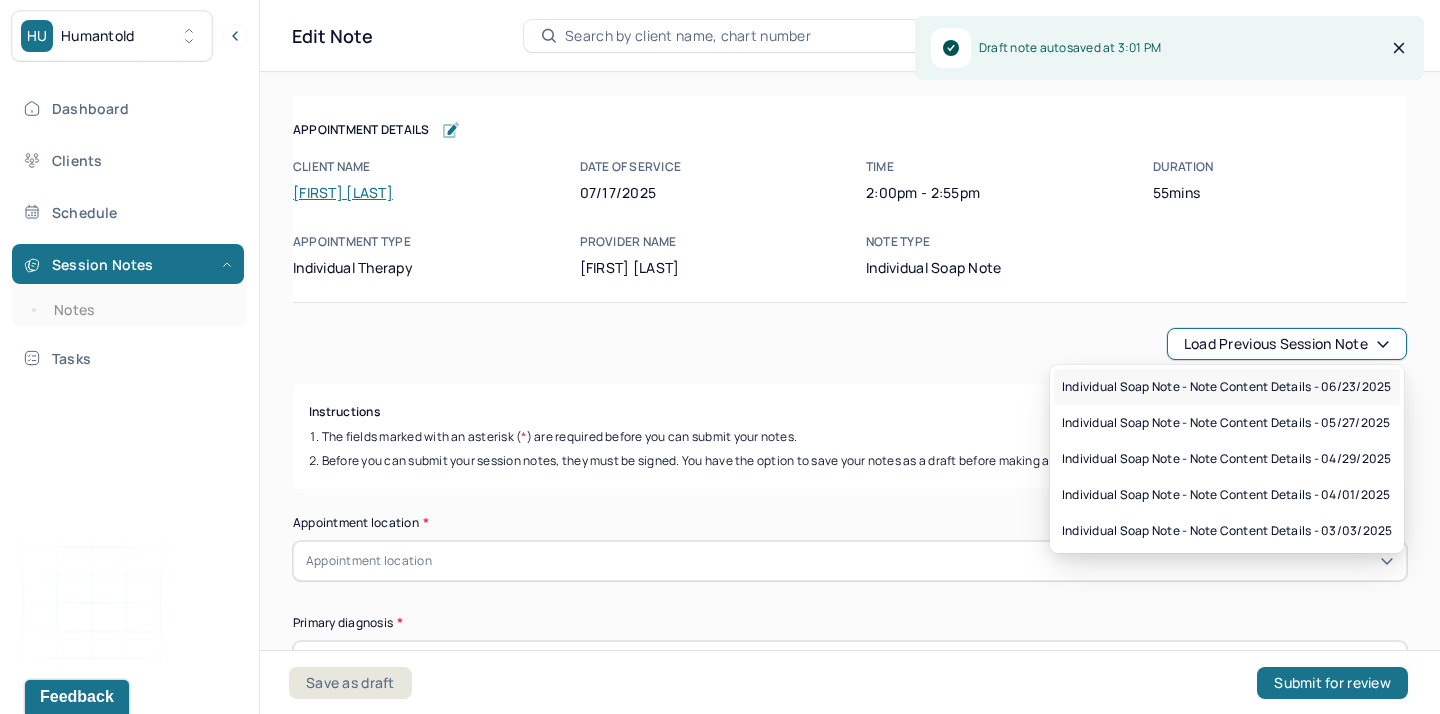 click on "Individual soap note   - Note content Details -   06/23/2025" at bounding box center (1226, 387) 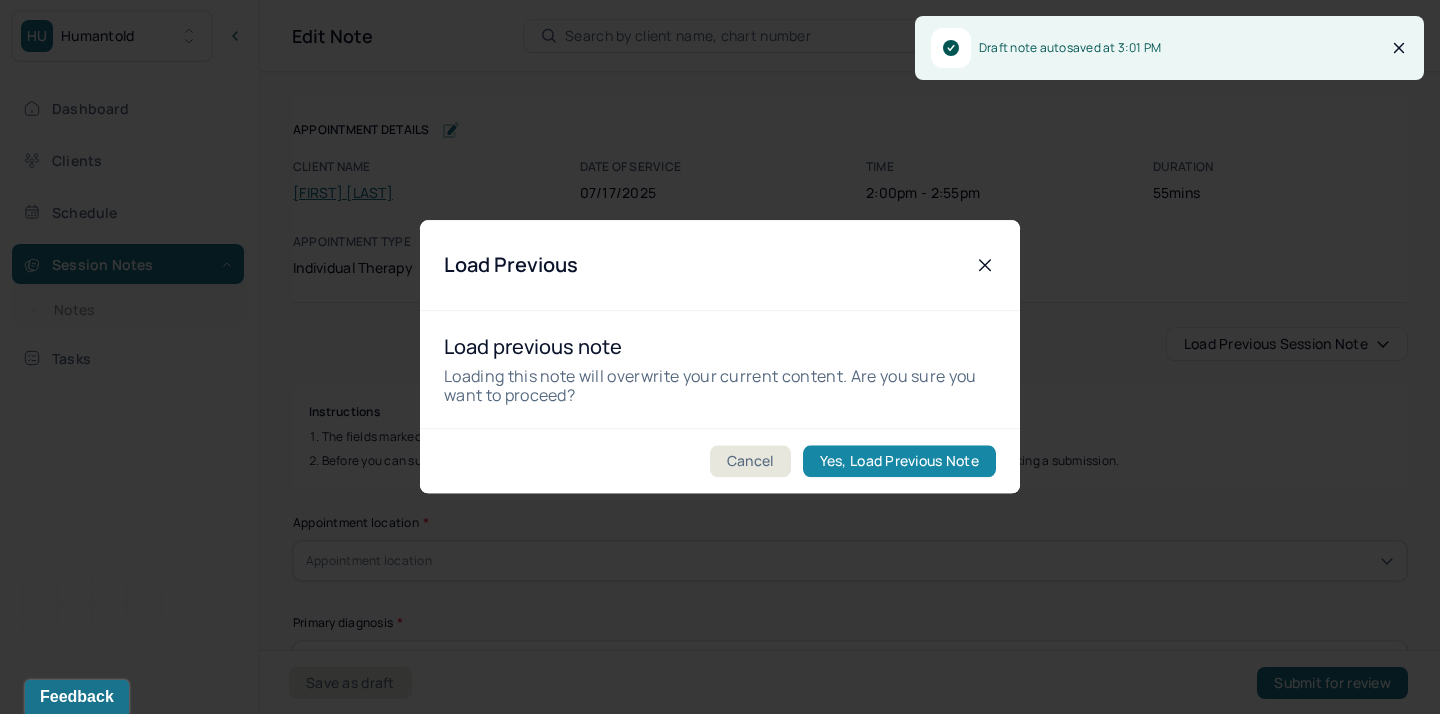 click on "Yes, Load Previous Note" at bounding box center [899, 462] 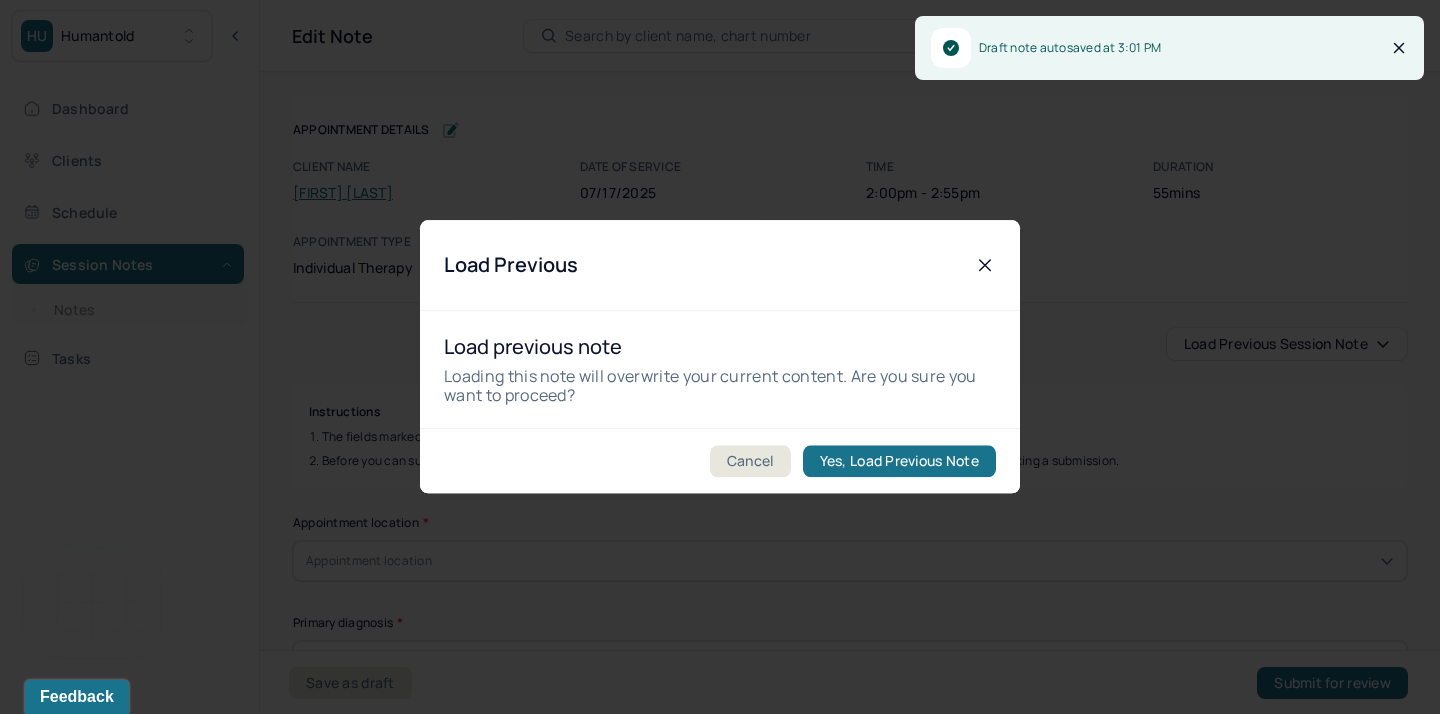 type on "confused/external and internal pressure/Stress" 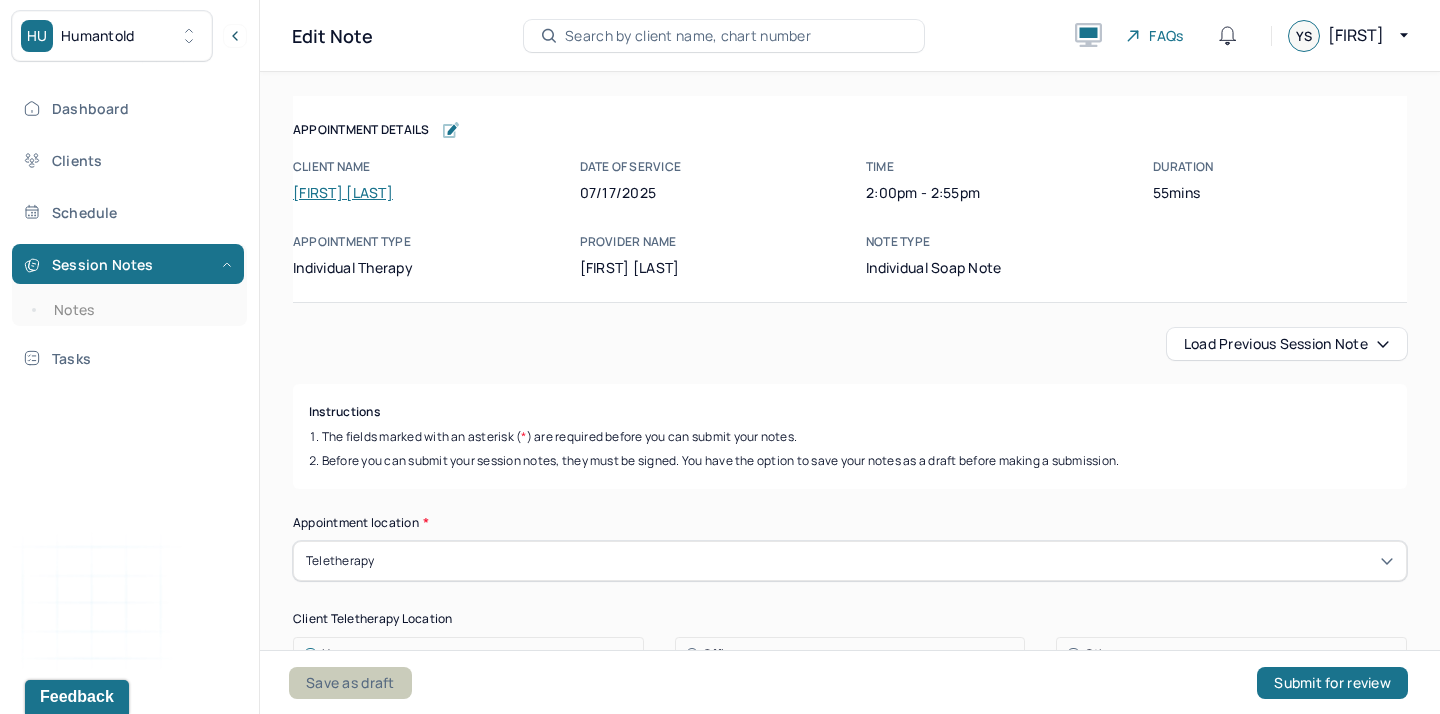click on "Save as draft" at bounding box center (350, 683) 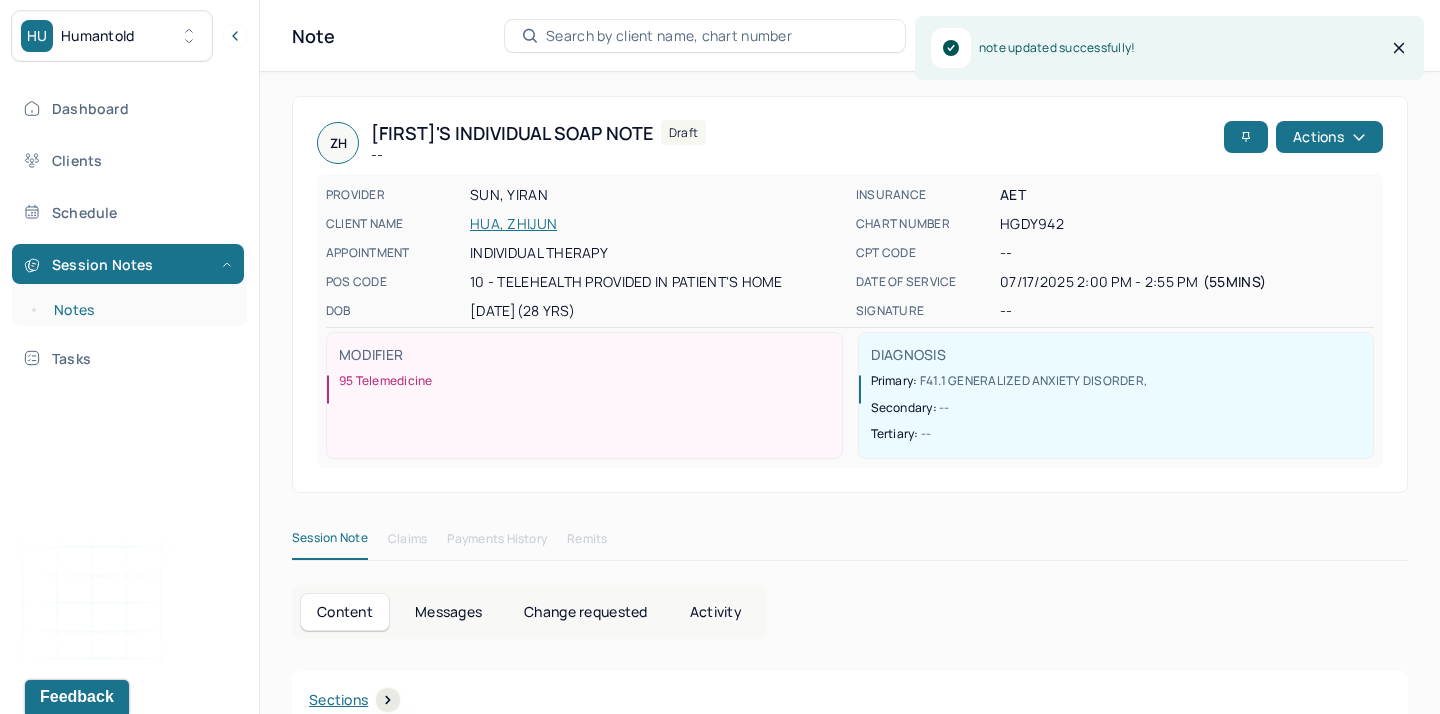 click on "Notes" at bounding box center [139, 310] 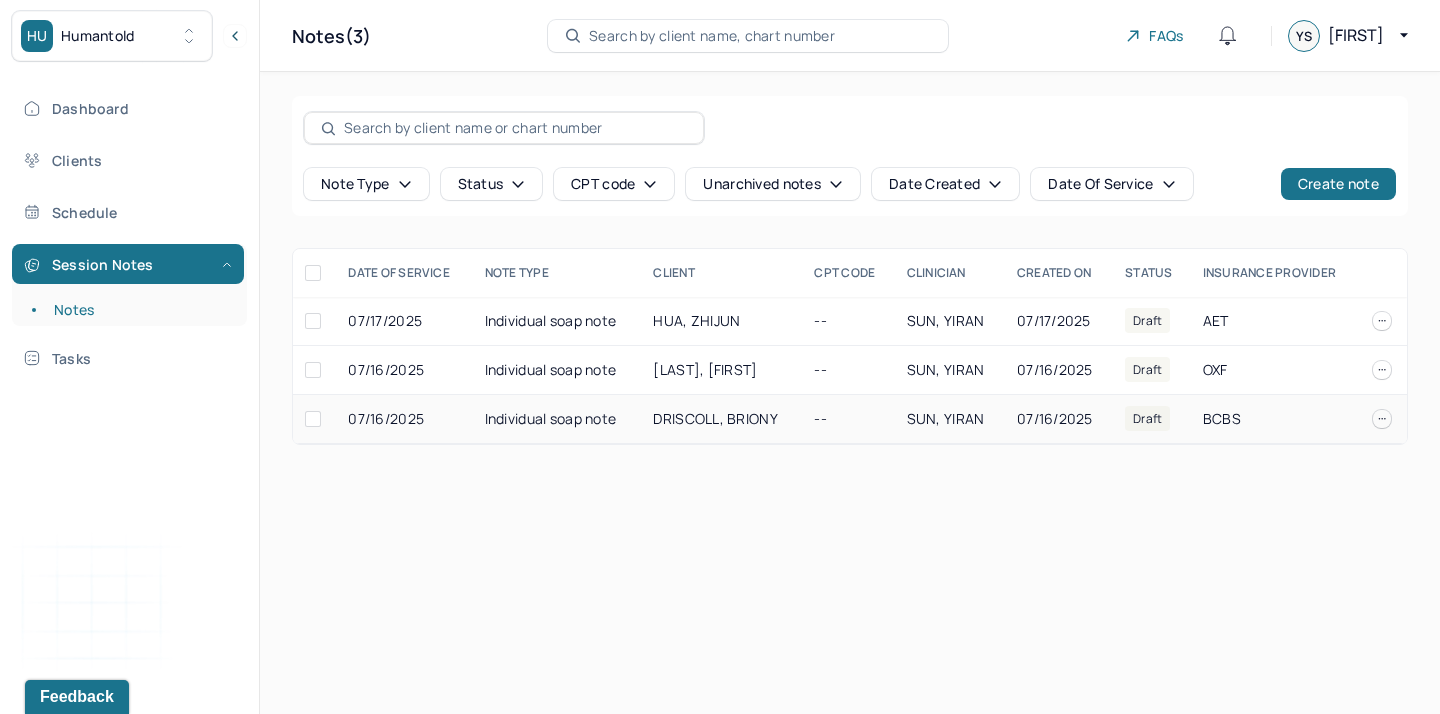 click on "DRISCOLL, BRIONY" at bounding box center [721, 419] 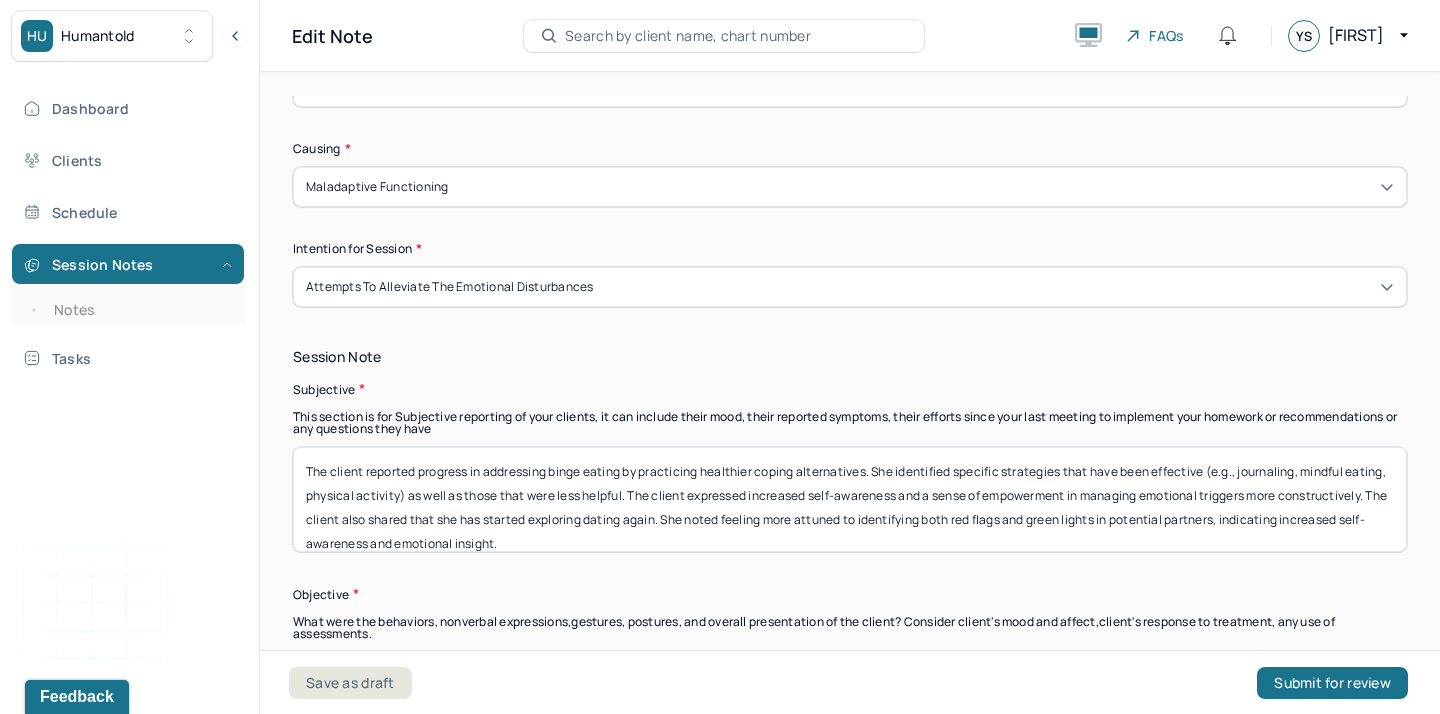 scroll, scrollTop: 978, scrollLeft: 0, axis: vertical 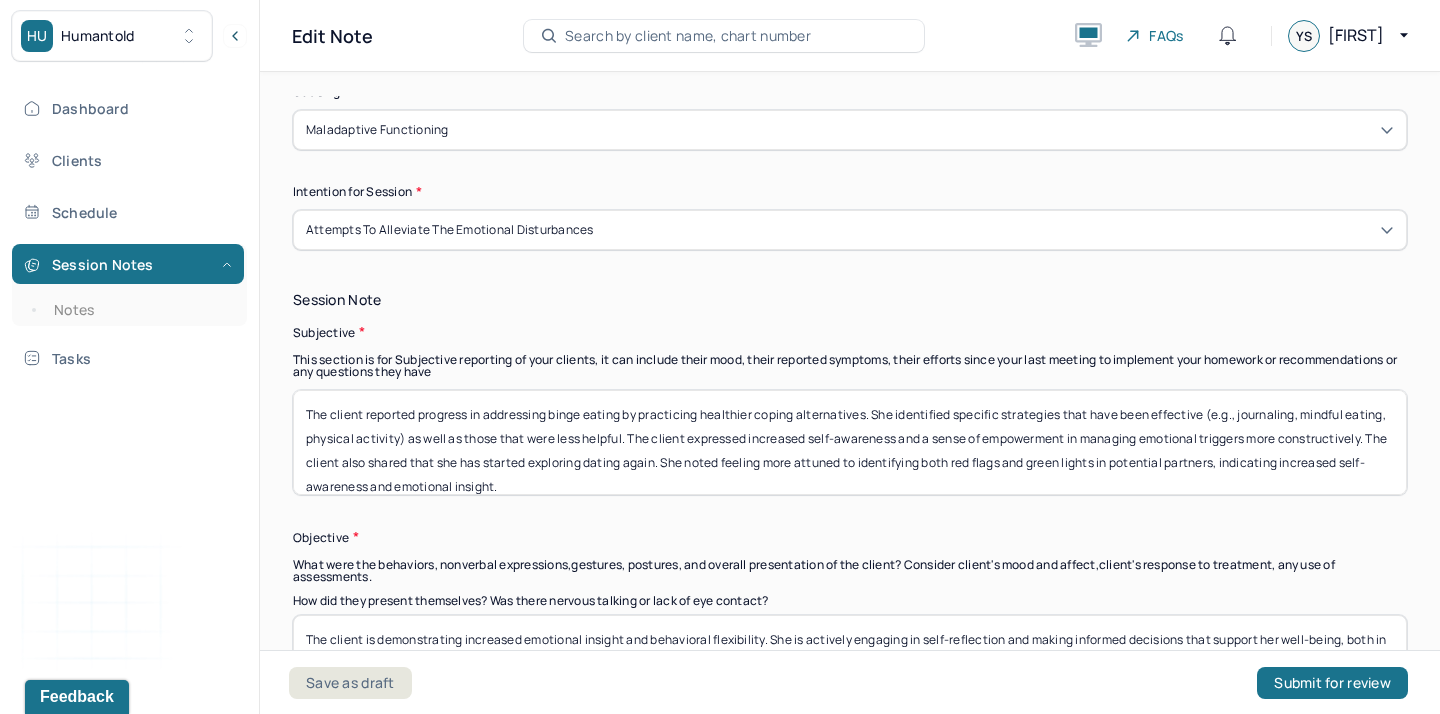 drag, startPoint x: 567, startPoint y: 477, endPoint x: 365, endPoint y: 417, distance: 210.72256 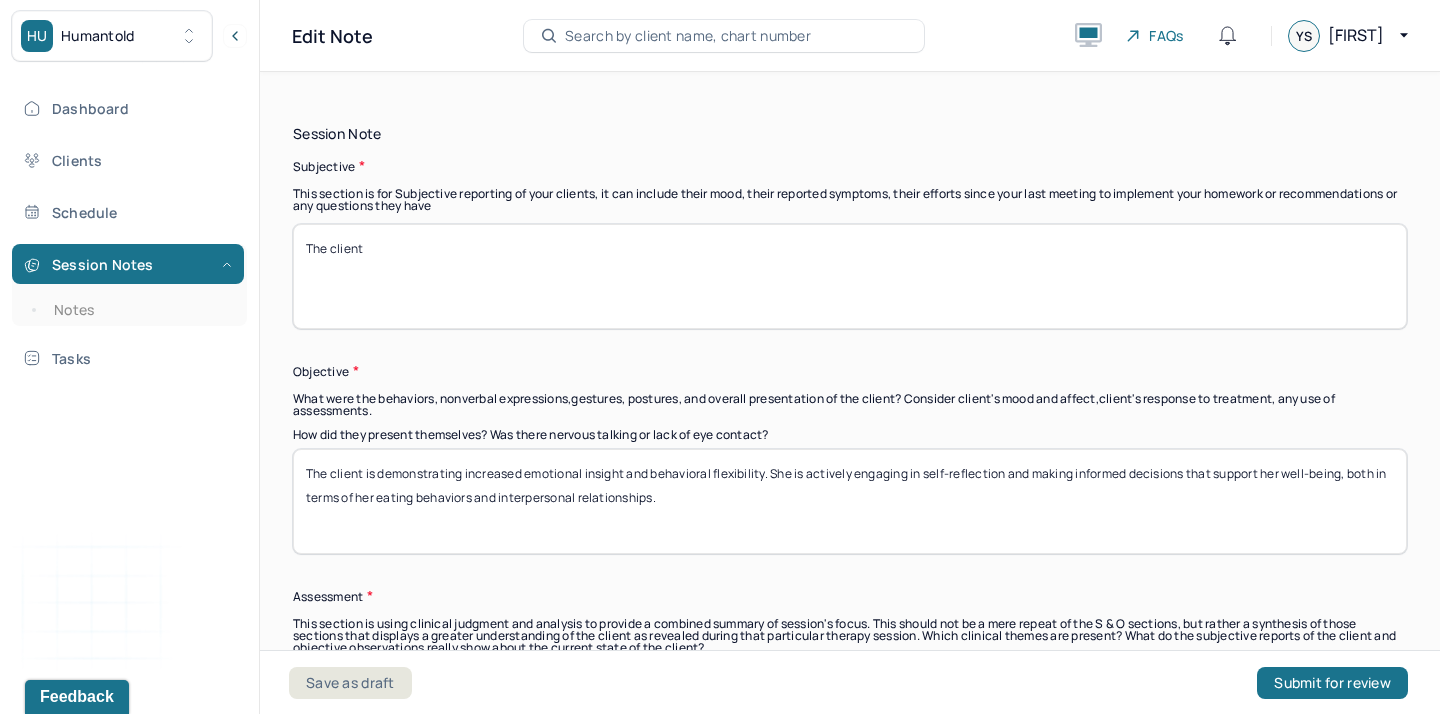 scroll, scrollTop: 1143, scrollLeft: 0, axis: vertical 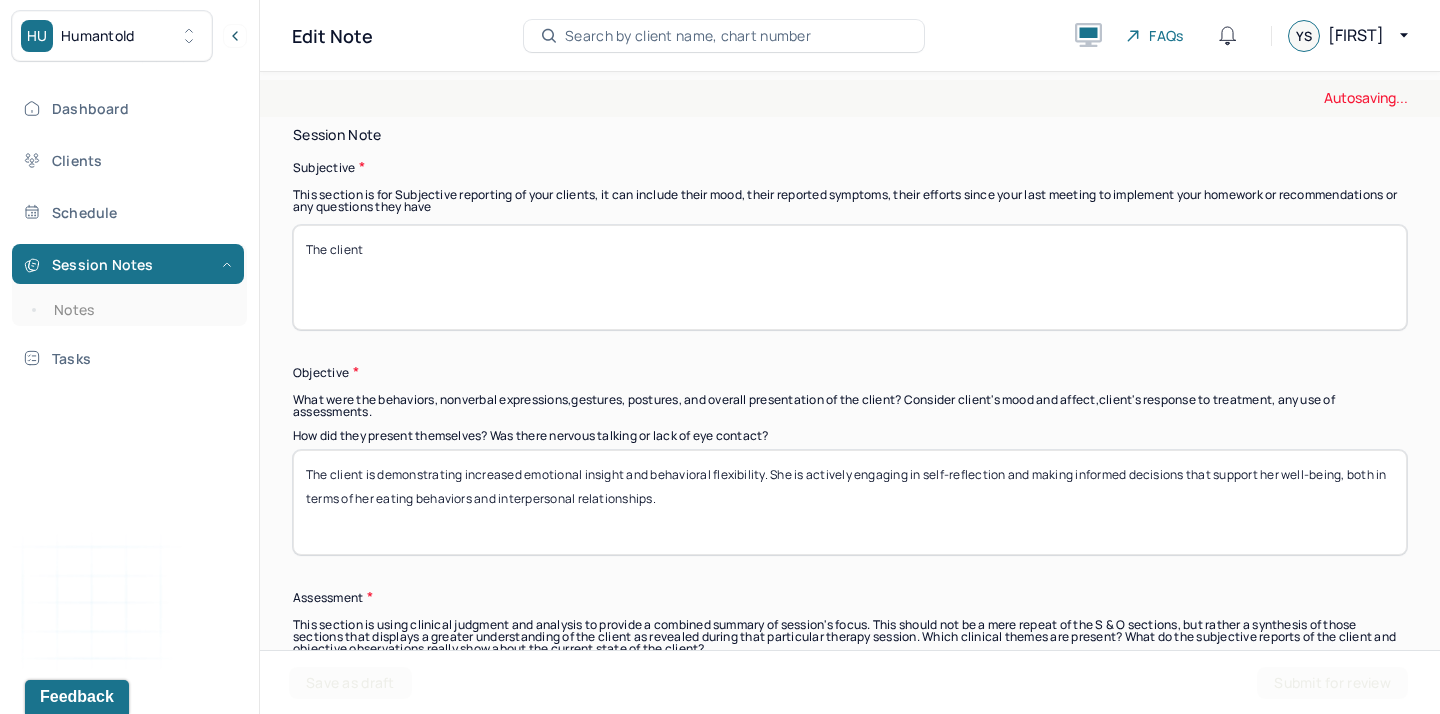 type on "The client" 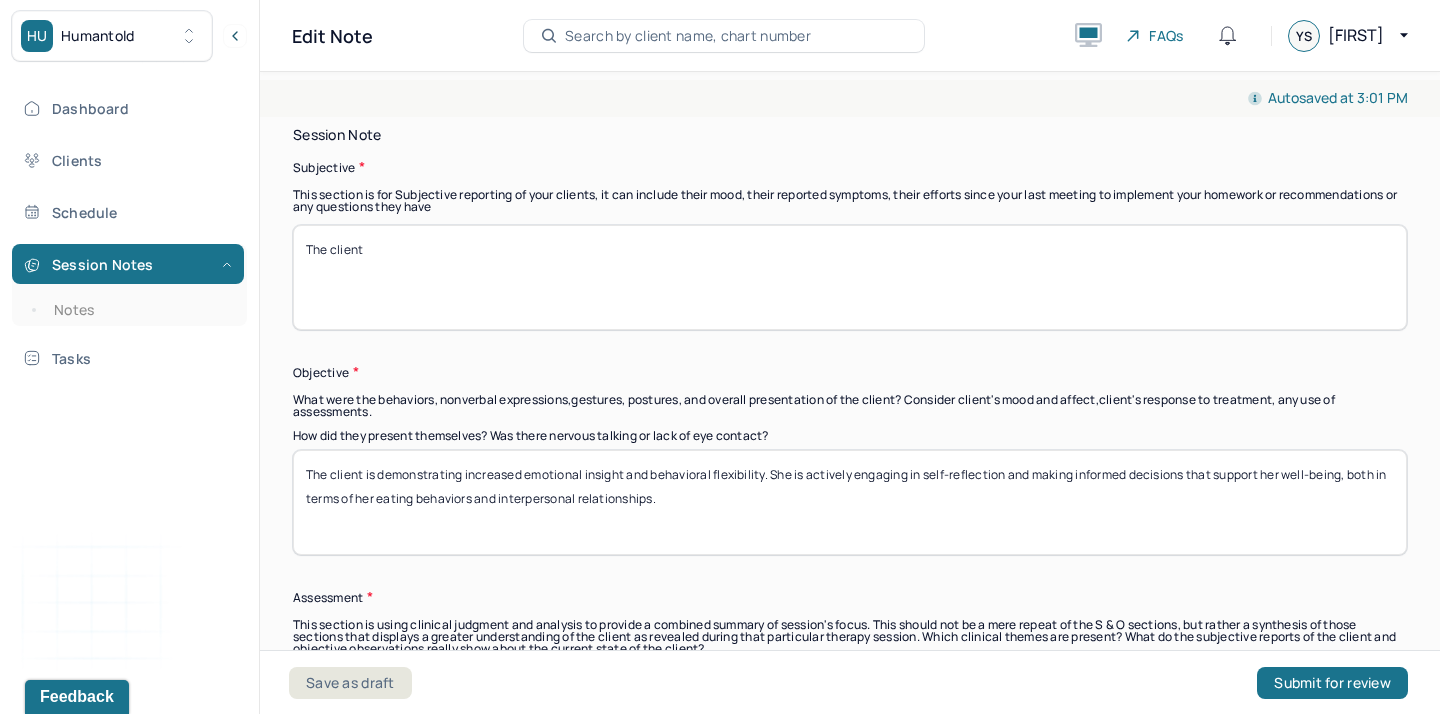 drag, startPoint x: 391, startPoint y: 542, endPoint x: 364, endPoint y: 481, distance: 66.70832 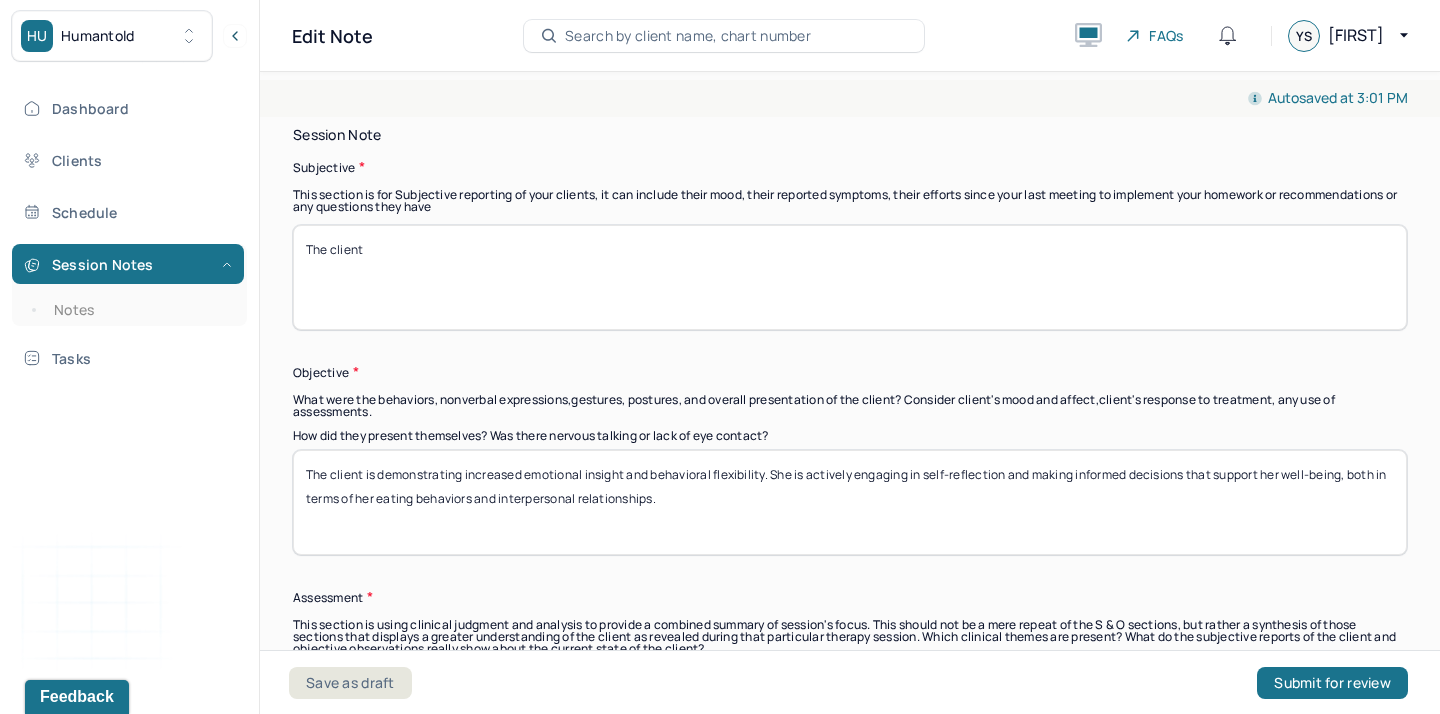 click on "The client is demonstrating increased emotional insight and behavioral flexibility. She is actively engaging in self-reflection and making informed decisions that support her well-being, both in terms of her eating behaviors and interpersonal relationships." at bounding box center [850, 502] 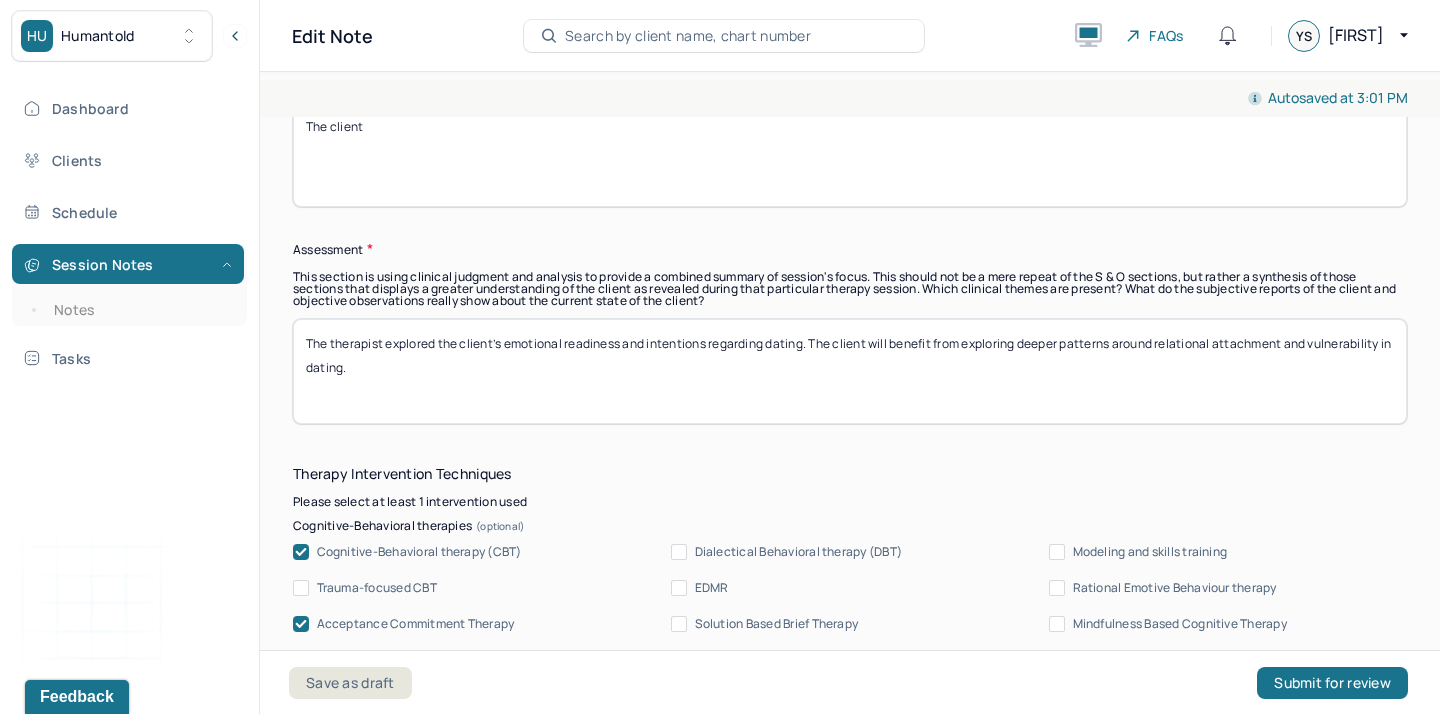 scroll, scrollTop: 1495, scrollLeft: 0, axis: vertical 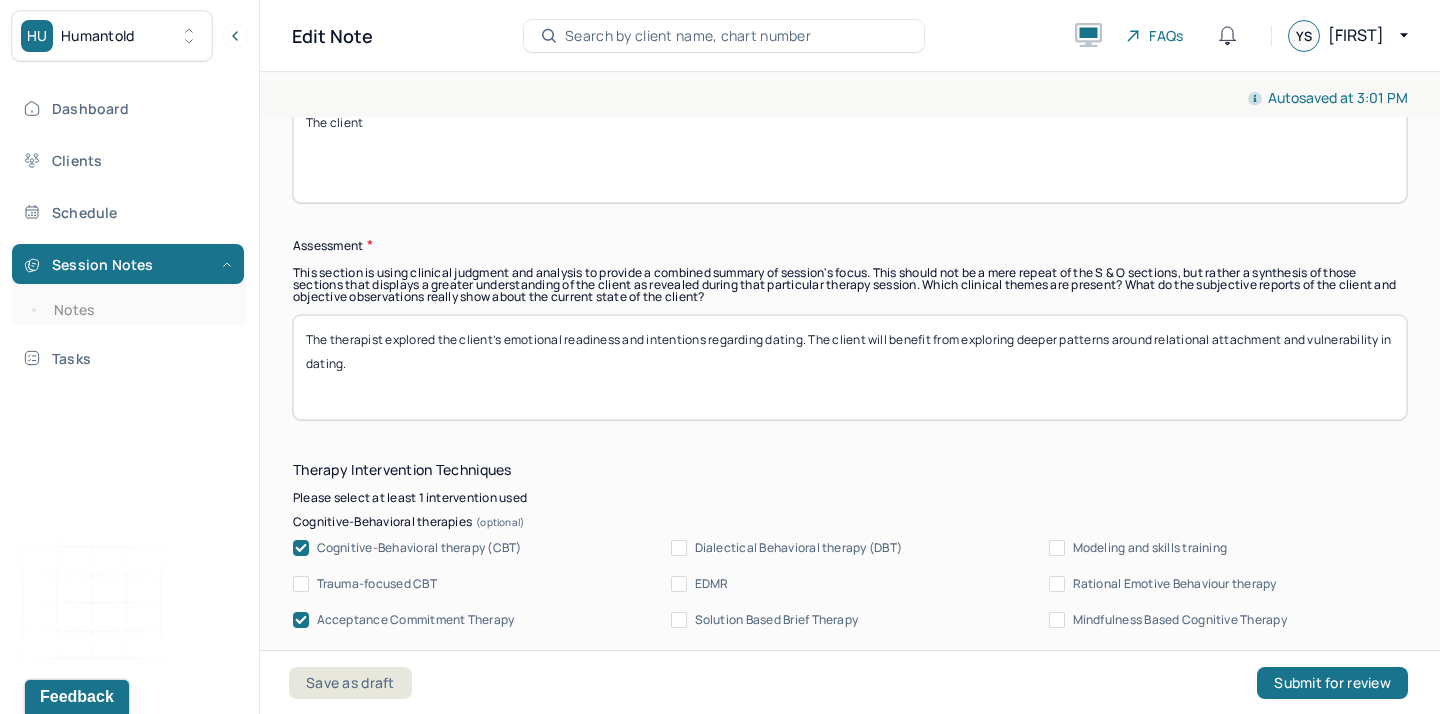 type on "The client" 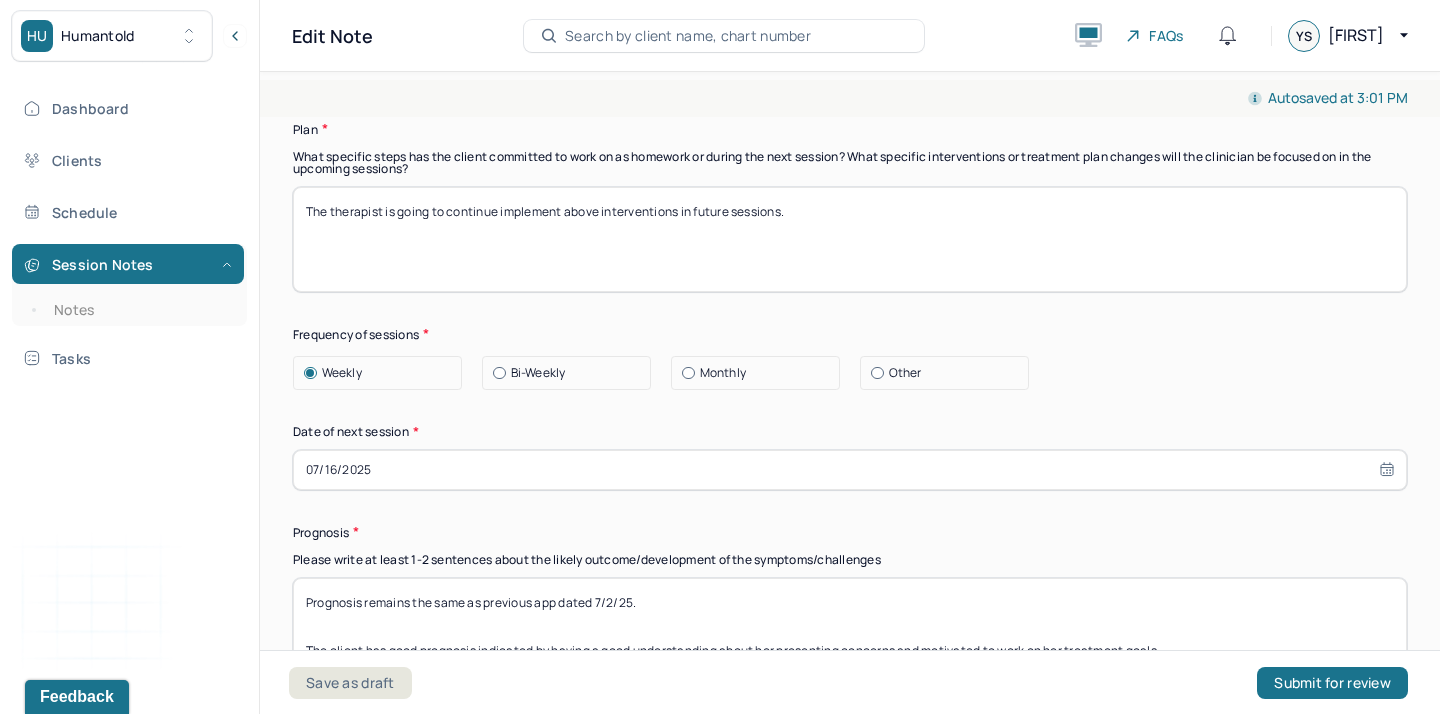 scroll, scrollTop: 2340, scrollLeft: 0, axis: vertical 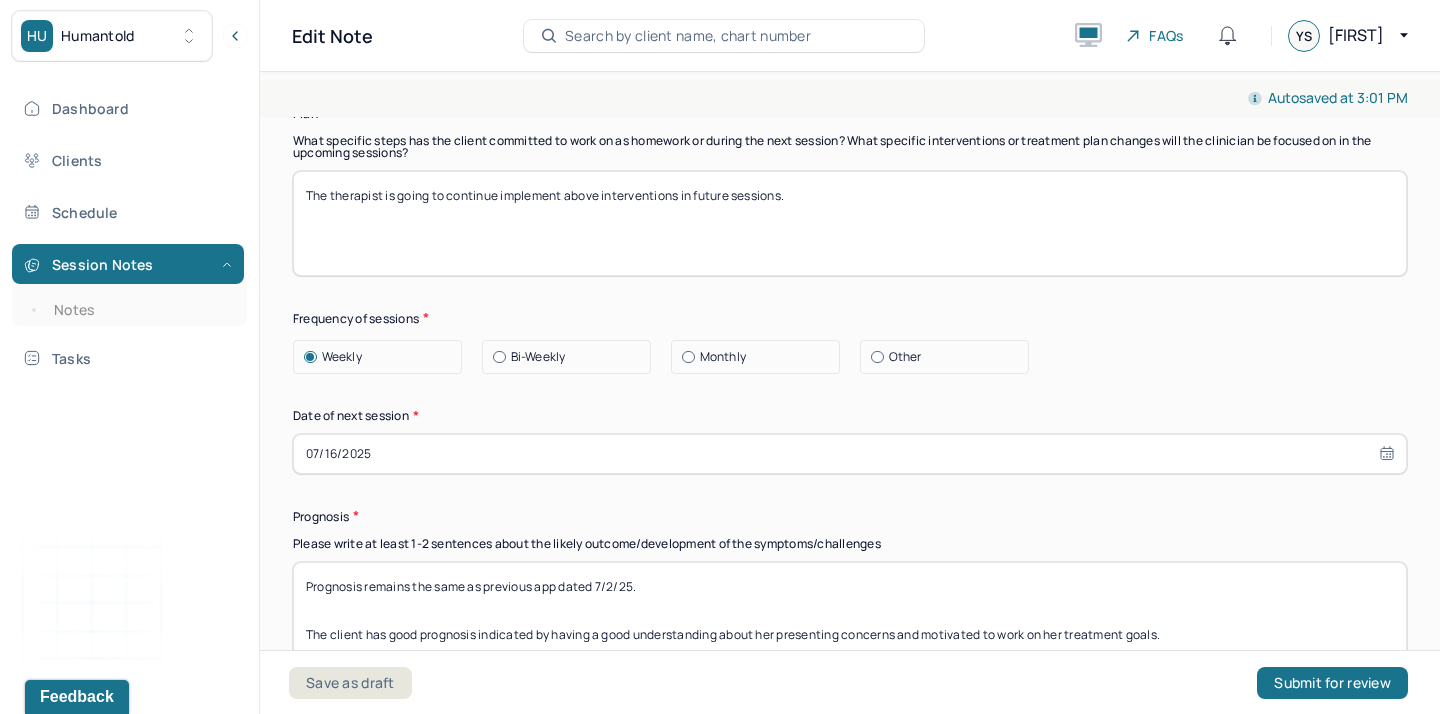 type on "The therapist" 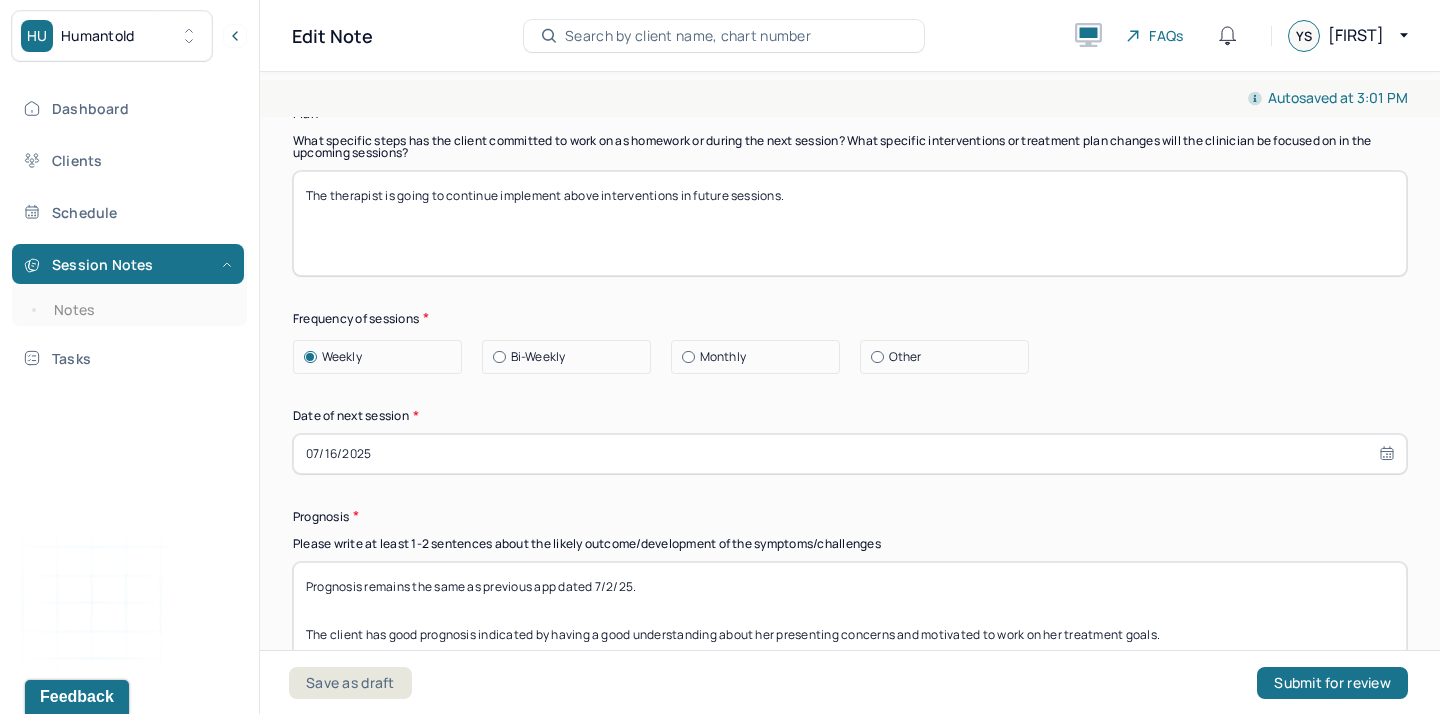 select on "6" 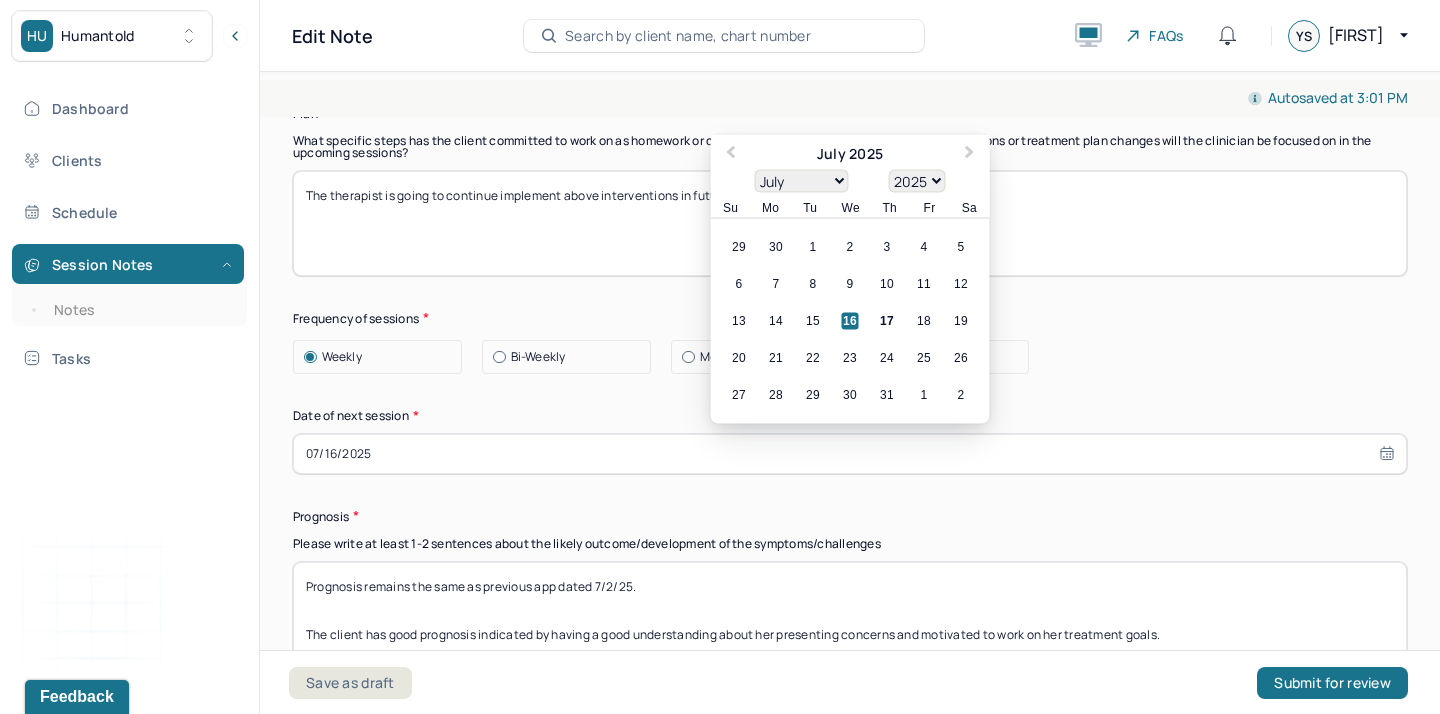 click on "07/16/2025" at bounding box center [850, 454] 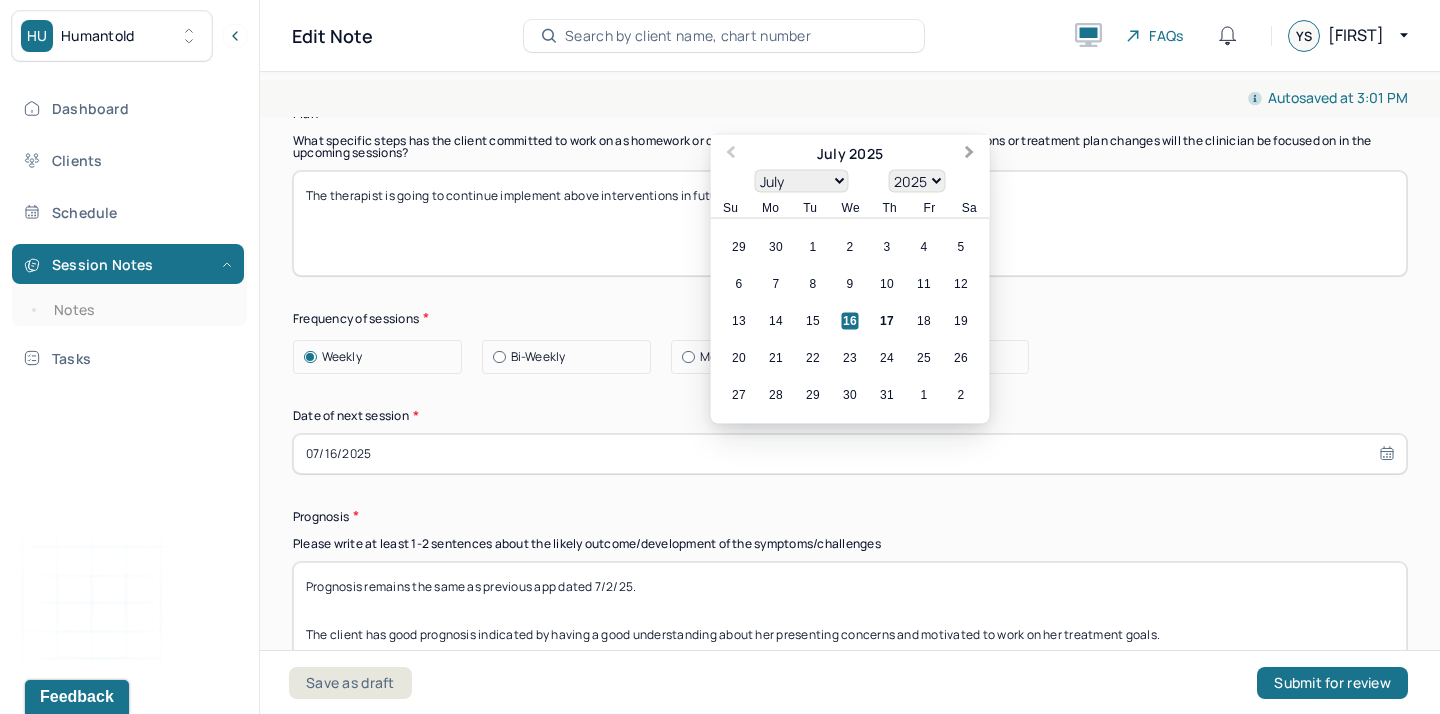 click on "Next Month" at bounding box center [970, 154] 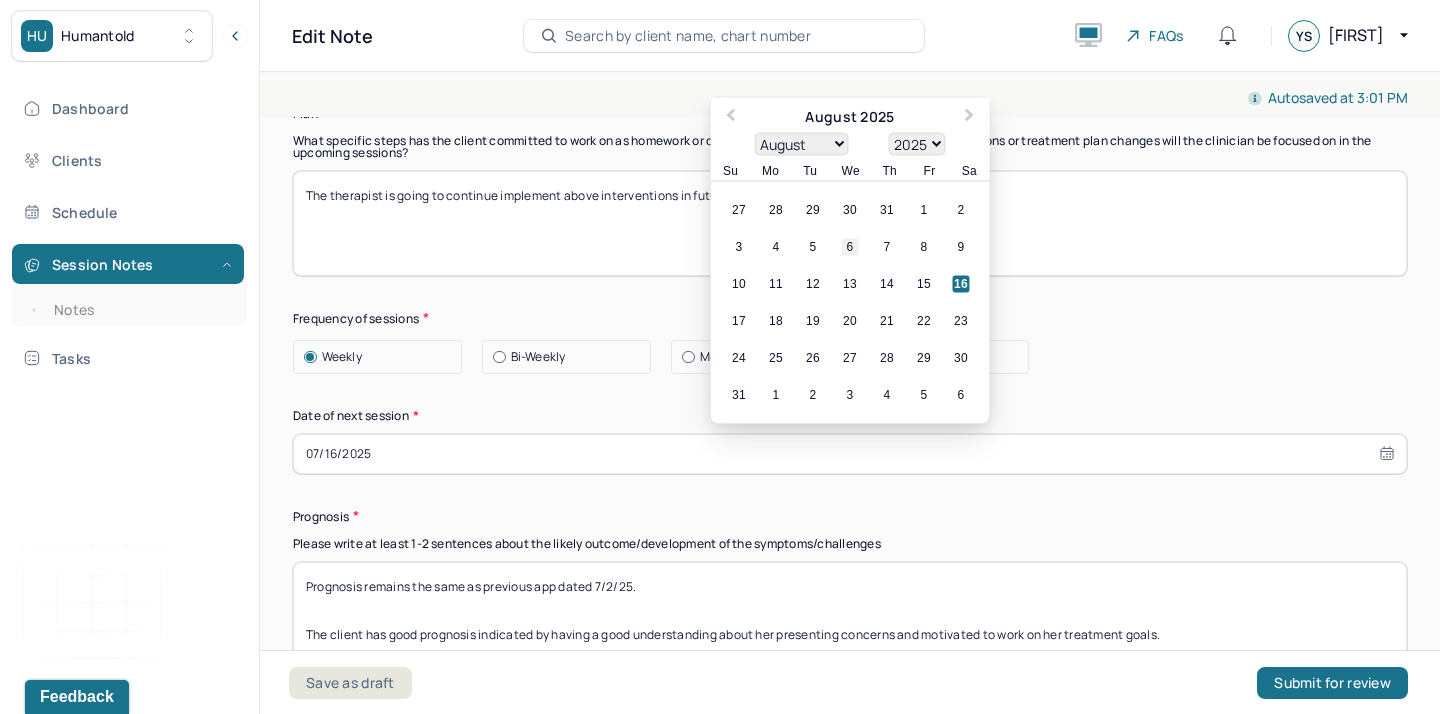 click on "6" at bounding box center (850, 246) 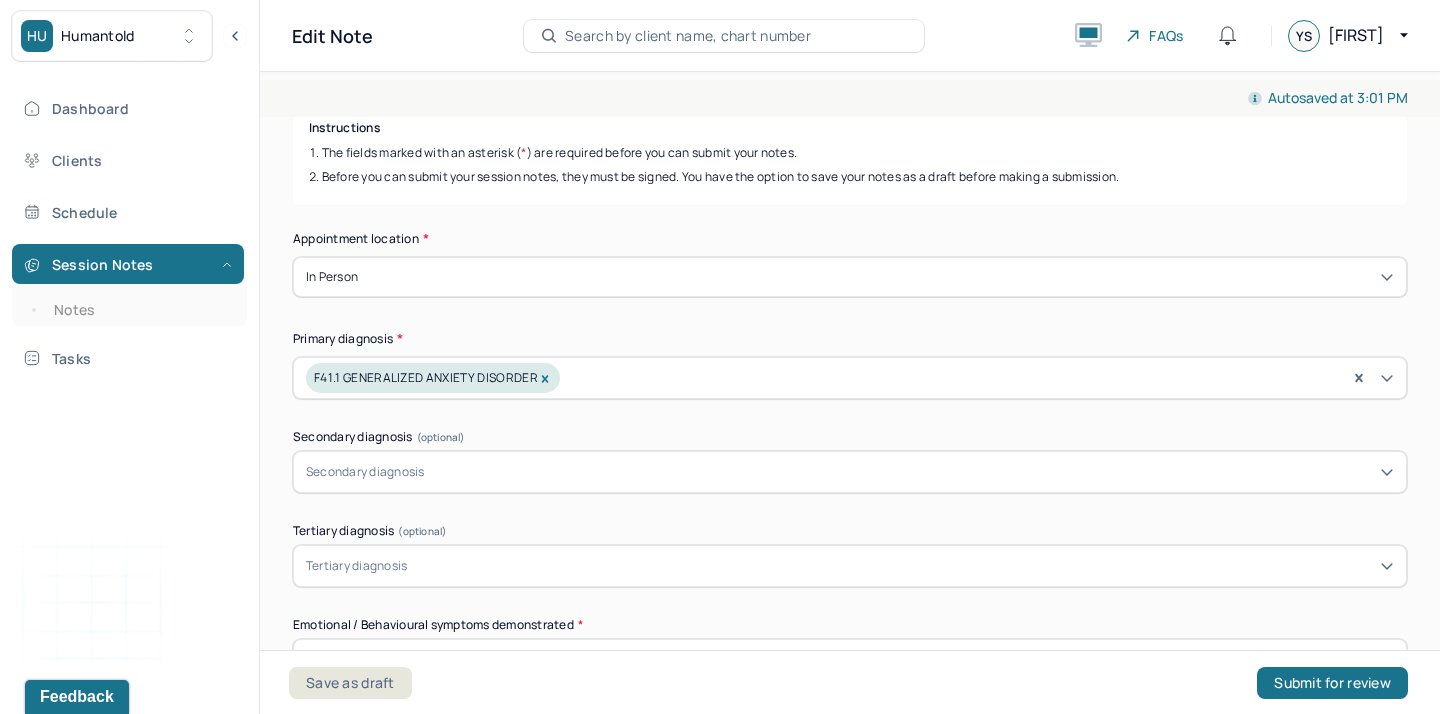 scroll, scrollTop: 0, scrollLeft: 0, axis: both 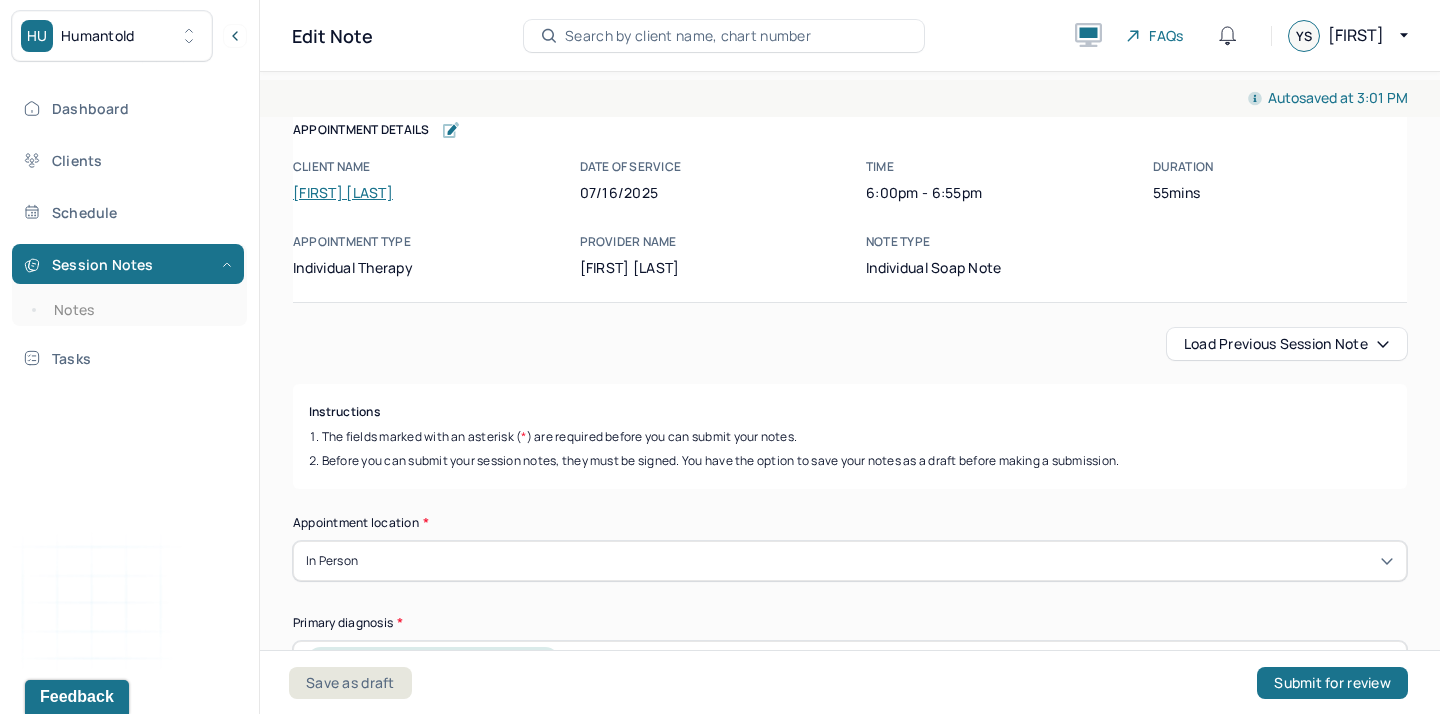 click on "Load previous session note" at bounding box center [1287, 344] 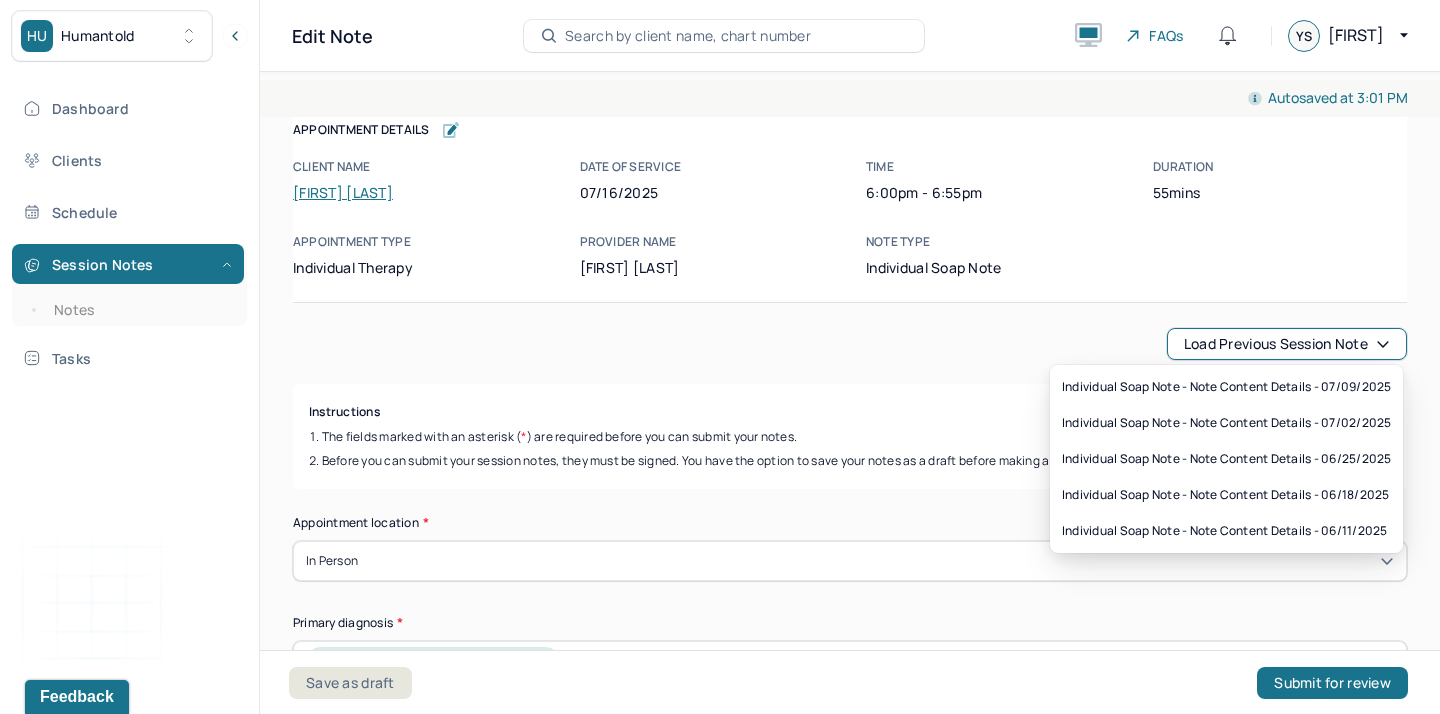 click on "Appointment Details     Client name [FIRST] [LAST] Date of service [DATE] Time 6:00pm - 6:55pm Duration 55mins Appointment type individual therapy Provider name [FIRST] [LAST] Note type Individual soap note Appointment Details     Client name [FIRST] [LAST] Date of service [DATE] Time 6:00pm - 6:55pm Duration 55mins Appointment type individual therapy Provider name [FIRST] [LAST] Note type Individual soap note" at bounding box center (850, 199) 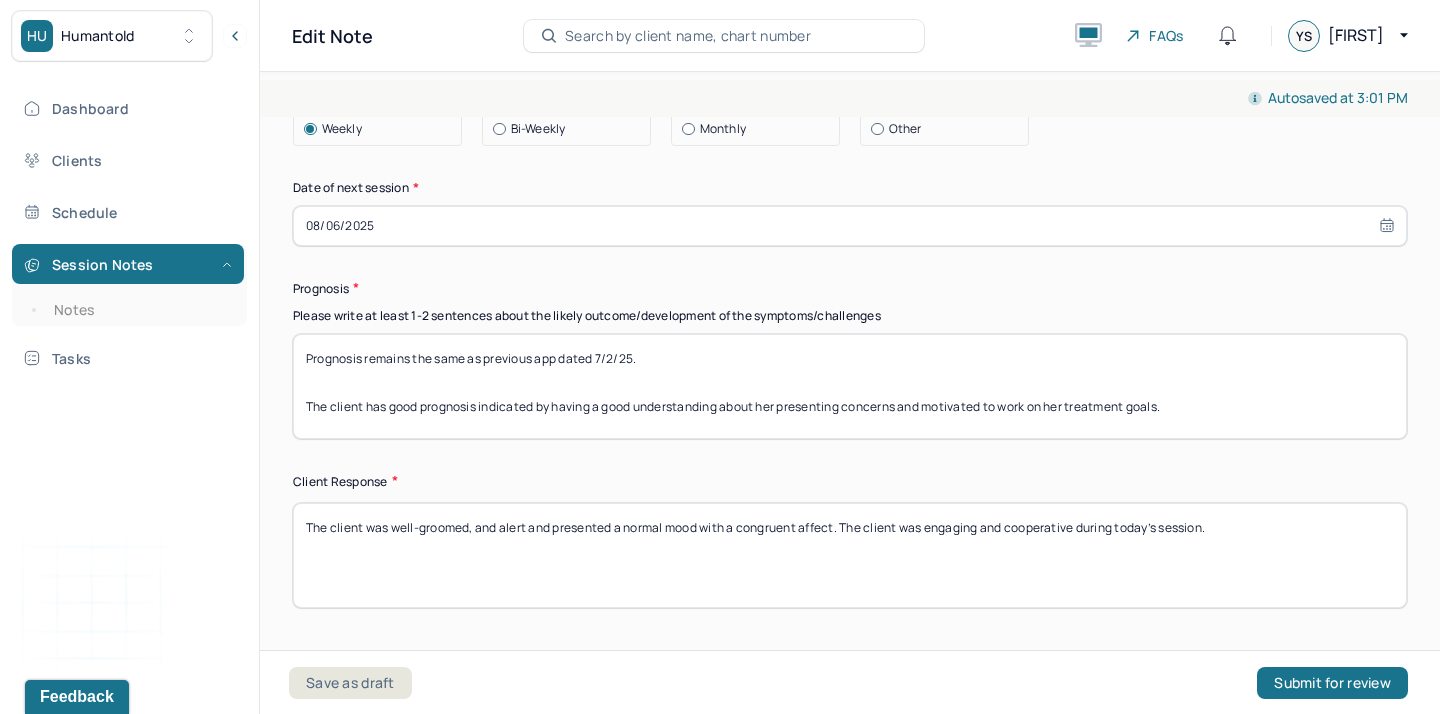 scroll, scrollTop: 2596, scrollLeft: 0, axis: vertical 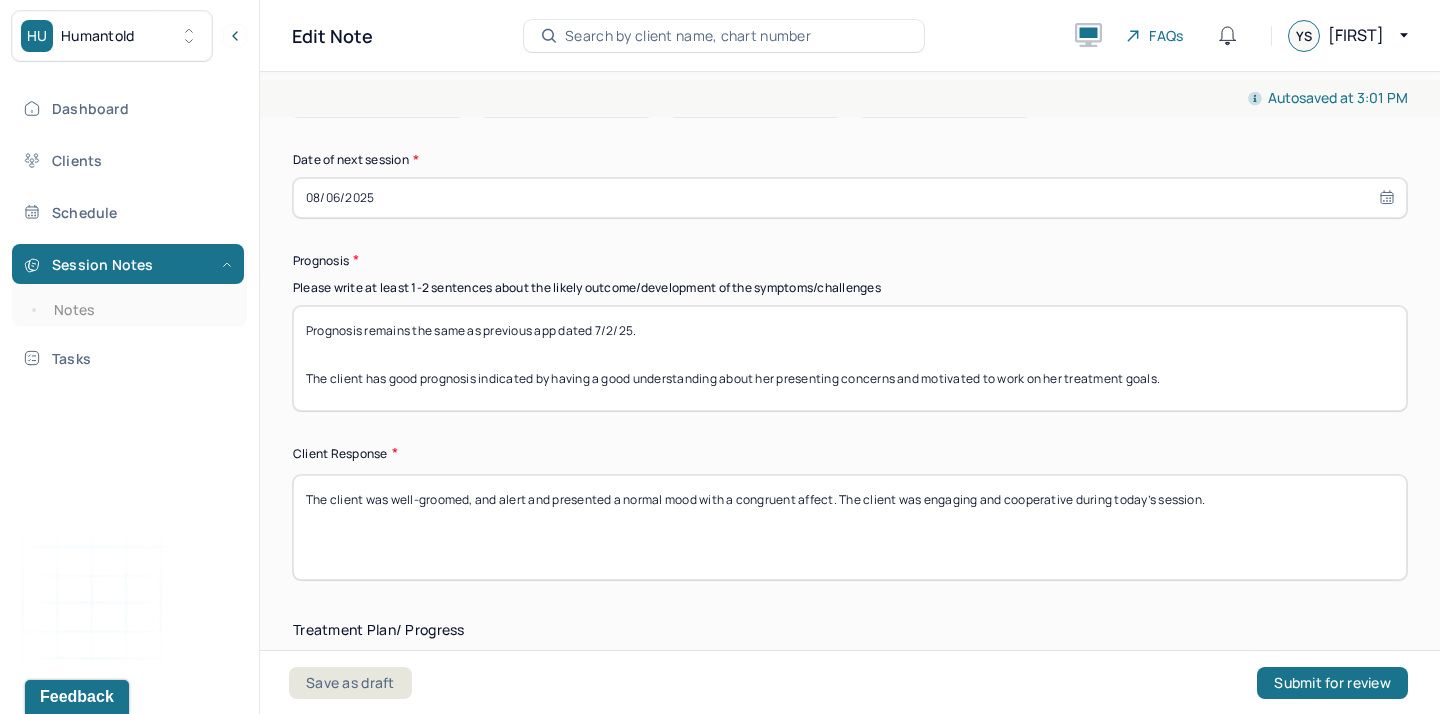 click on "Prognosis remains the same as previous app dated 7/2/25.
The client has good prognosis indicated by having a good understanding about her presenting concerns and motivated to work on her treatment goals." at bounding box center (850, 358) 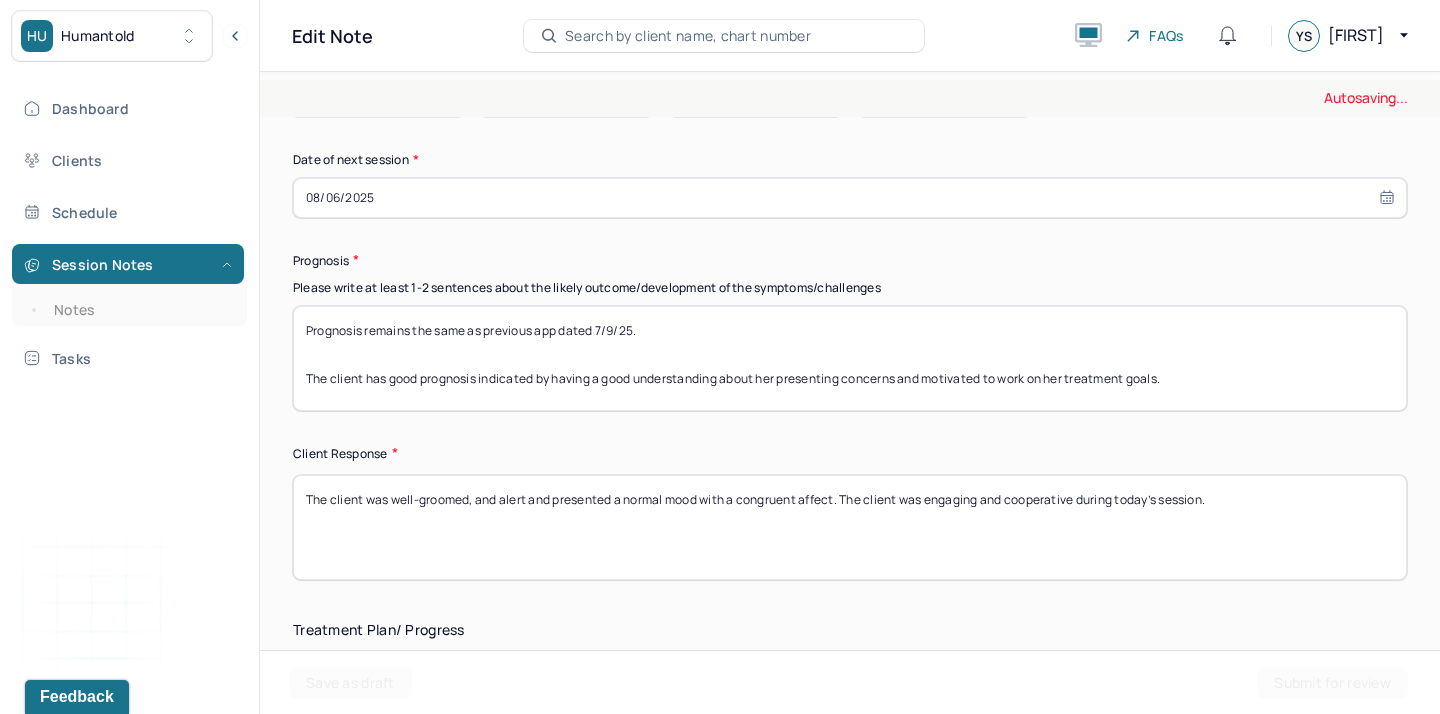 scroll, scrollTop: 0, scrollLeft: 0, axis: both 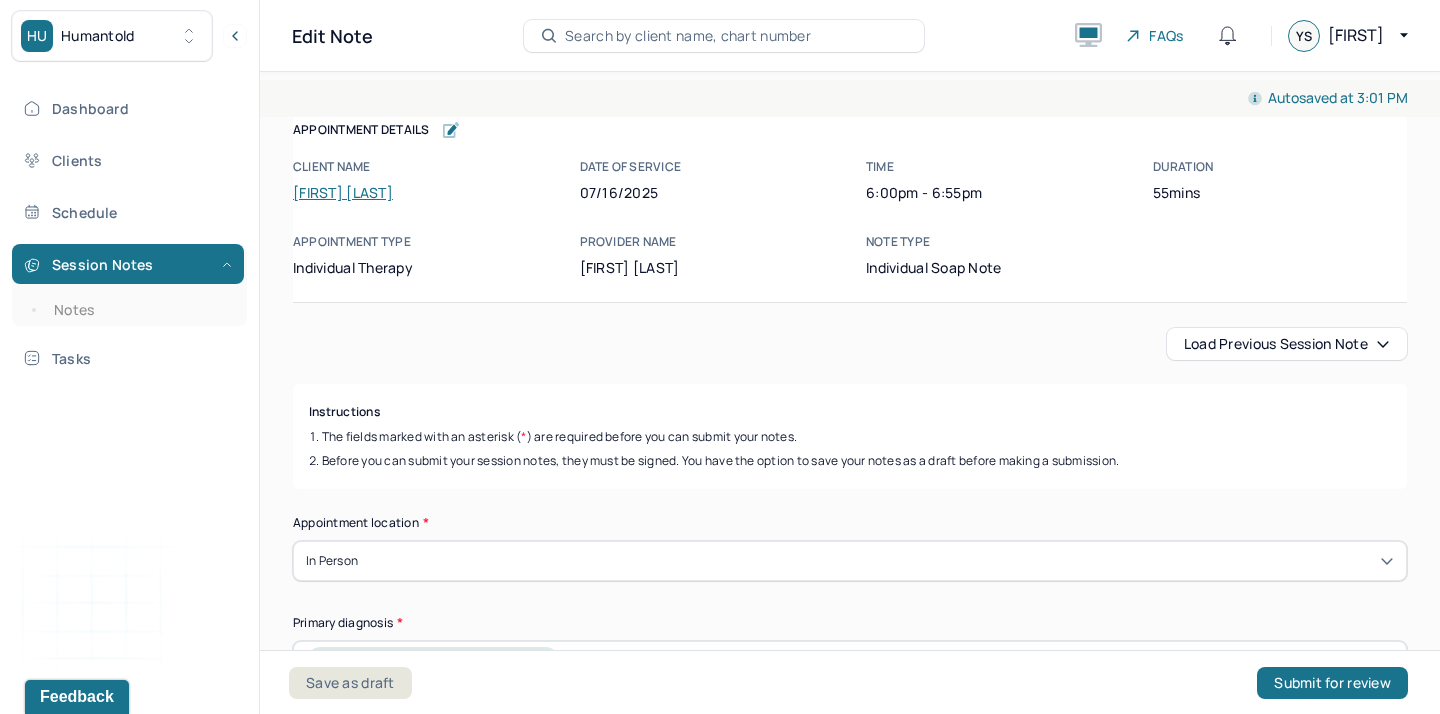 type on "Prognosis remains the same as previous app dated 7/9/25.
The client has good prognosis indicated by having a good understanding about her presenting concerns and motivated to work on her treatment goals." 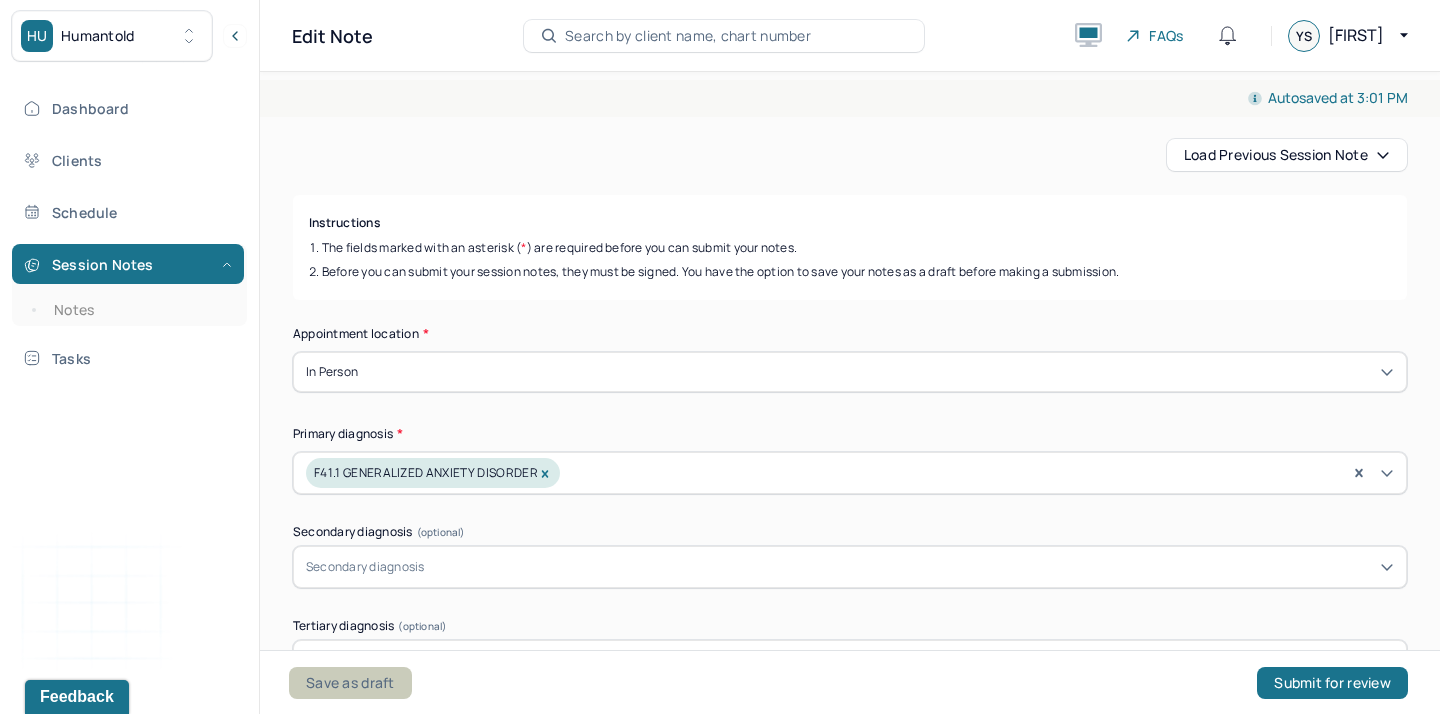 click on "Save as draft" at bounding box center [350, 683] 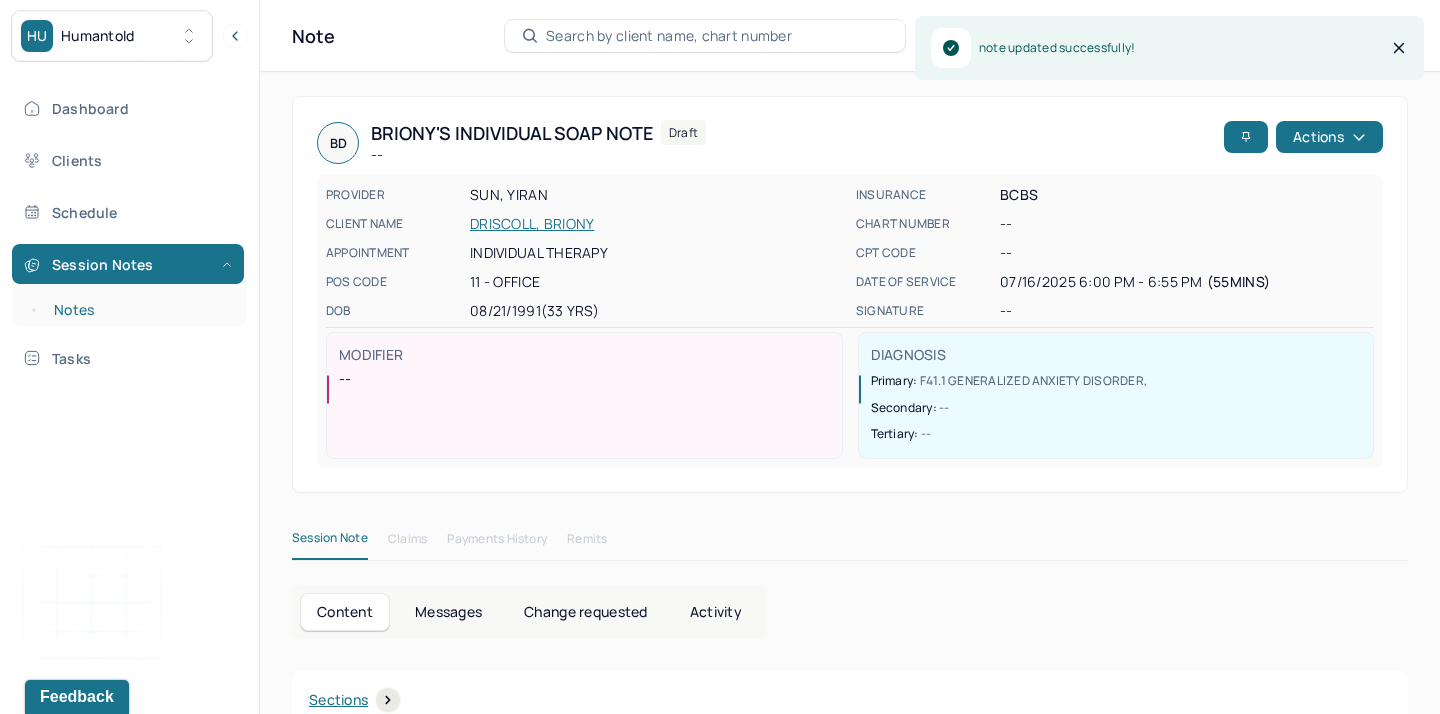 click on "Notes" at bounding box center (139, 310) 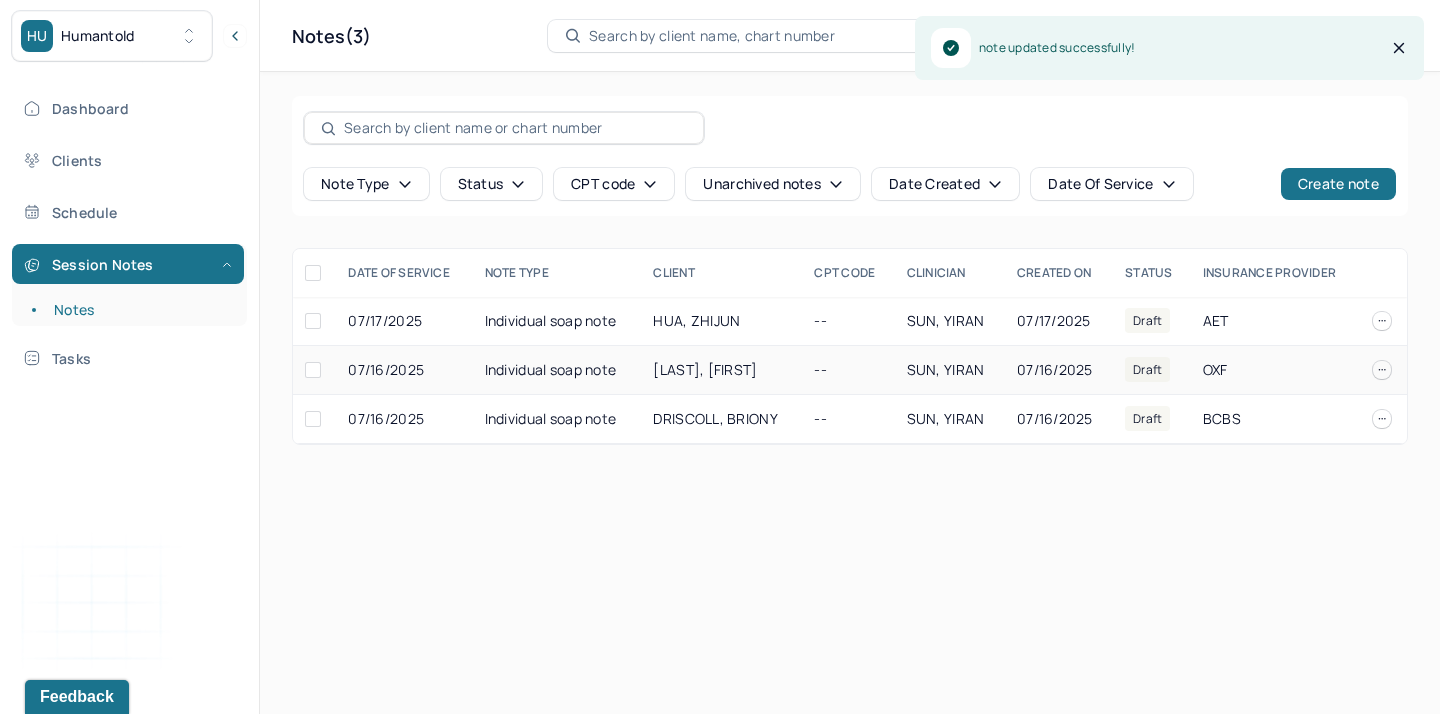 click on "Individual soap note" at bounding box center [557, 370] 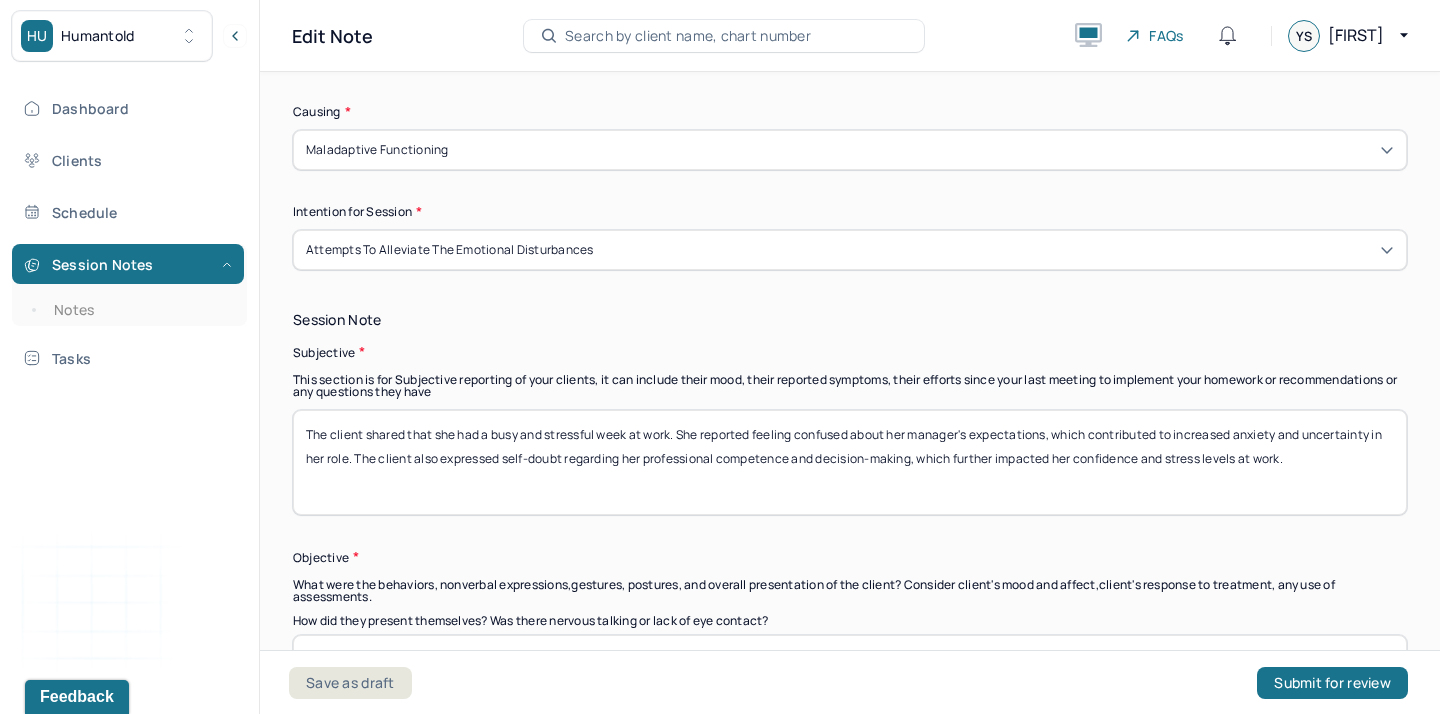 scroll, scrollTop: 993, scrollLeft: 0, axis: vertical 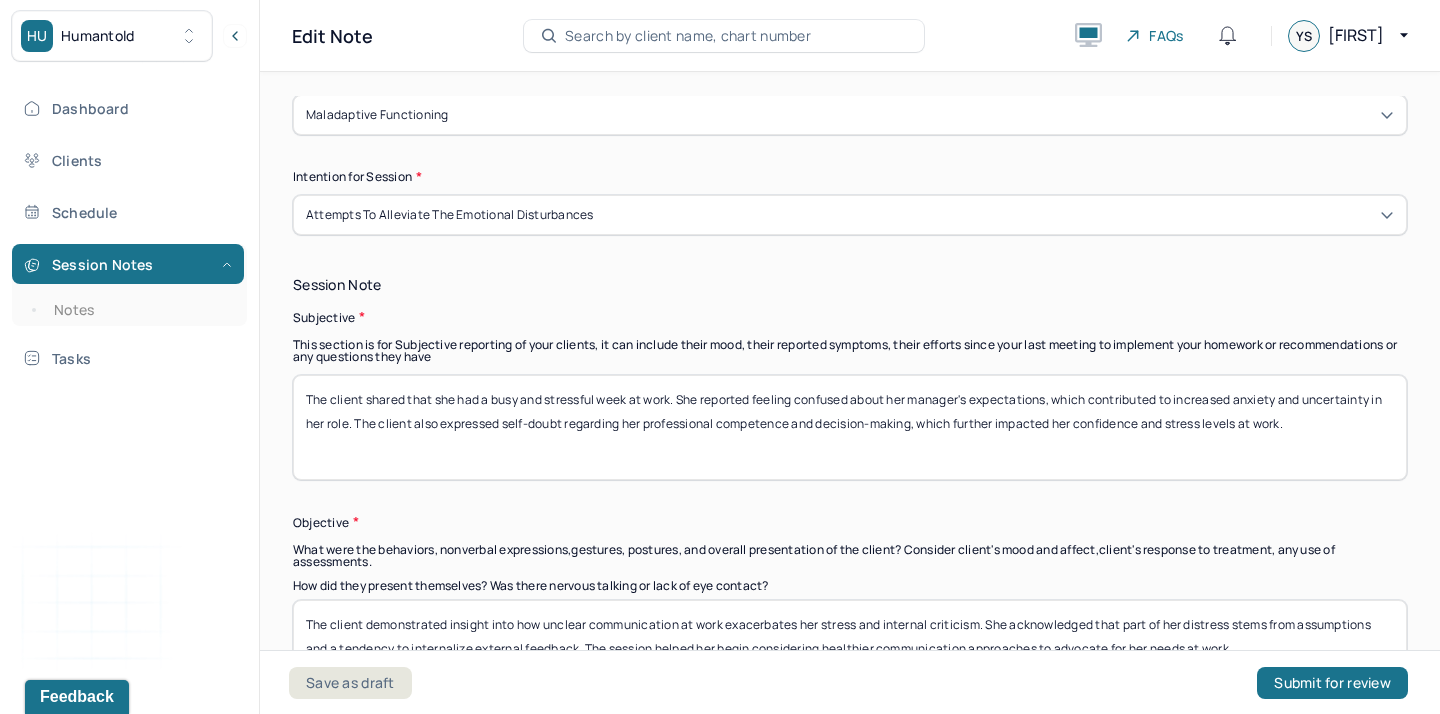 drag, startPoint x: 398, startPoint y: 443, endPoint x: 364, endPoint y: 401, distance: 54.037025 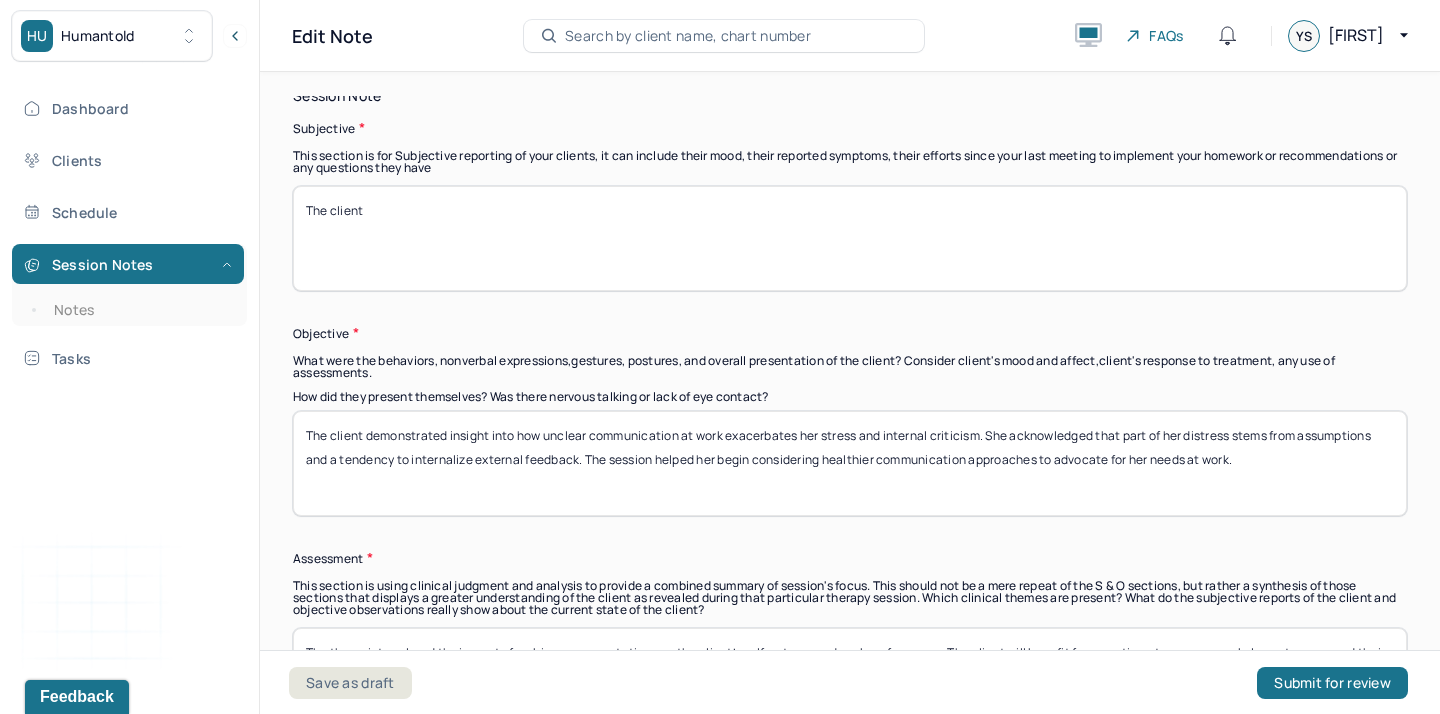 scroll, scrollTop: 1180, scrollLeft: 0, axis: vertical 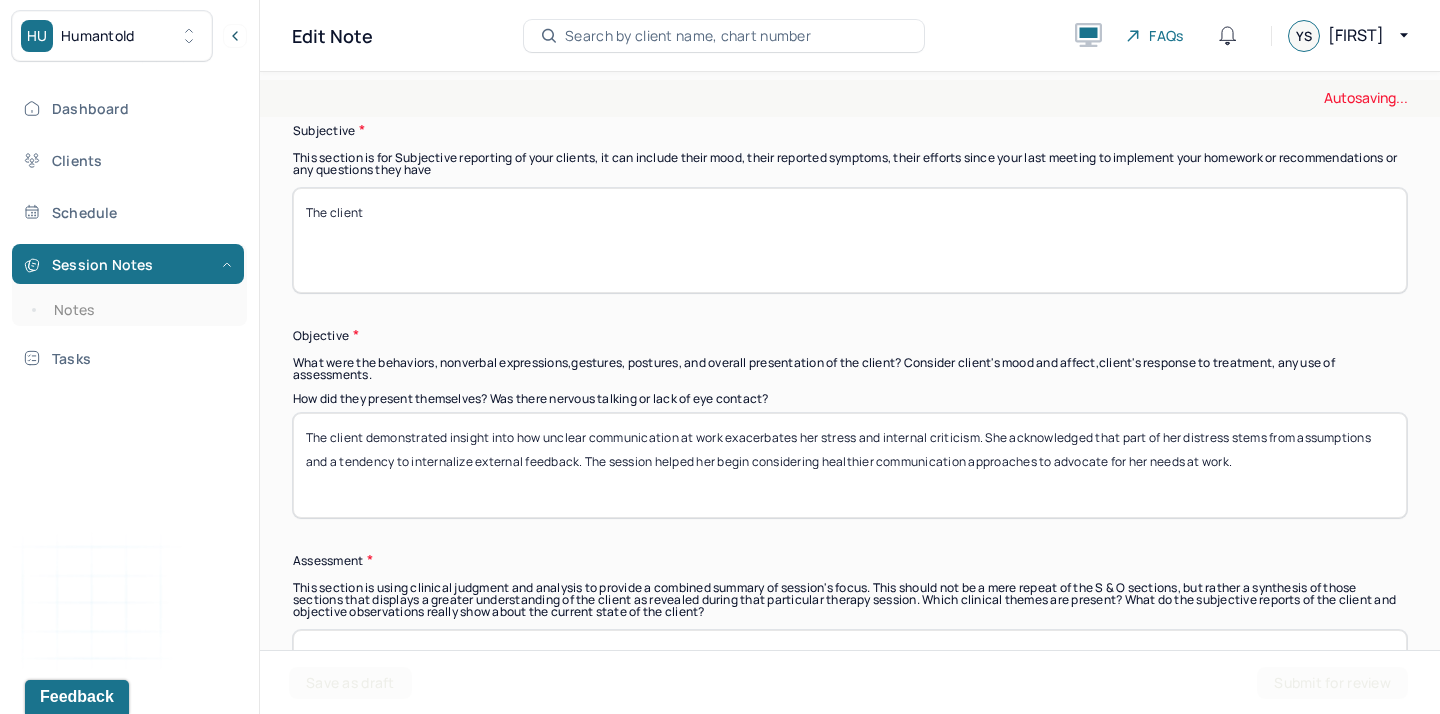 type on "The client" 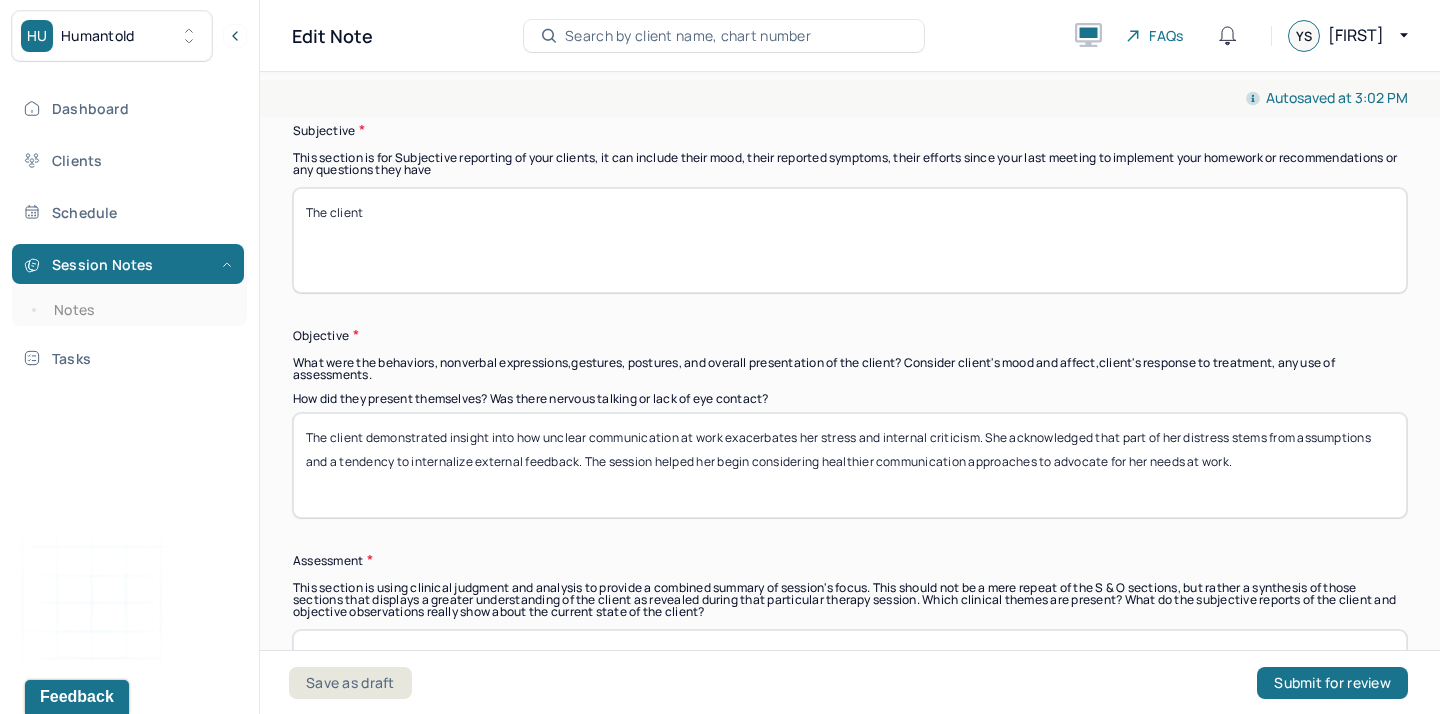 drag, startPoint x: 407, startPoint y: 504, endPoint x: 368, endPoint y: 428, distance: 85.42248 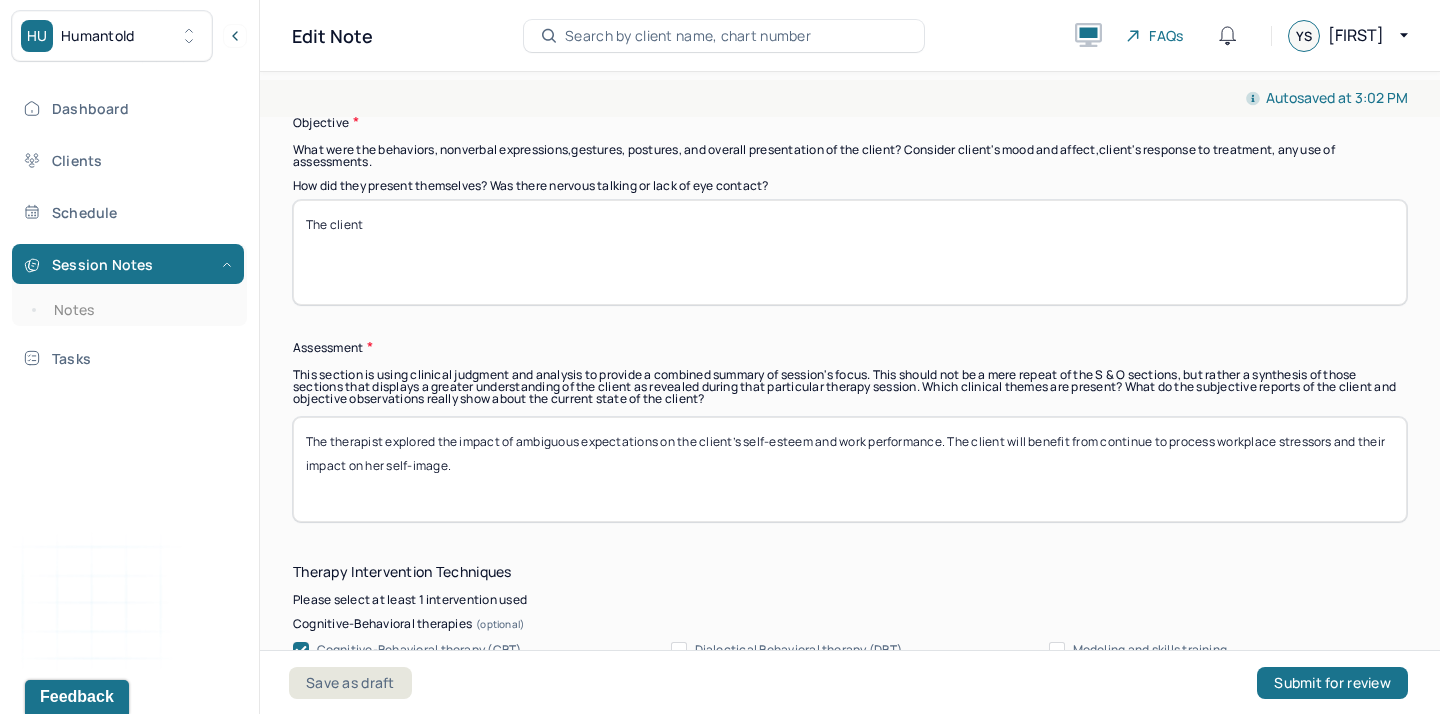 scroll, scrollTop: 1465, scrollLeft: 0, axis: vertical 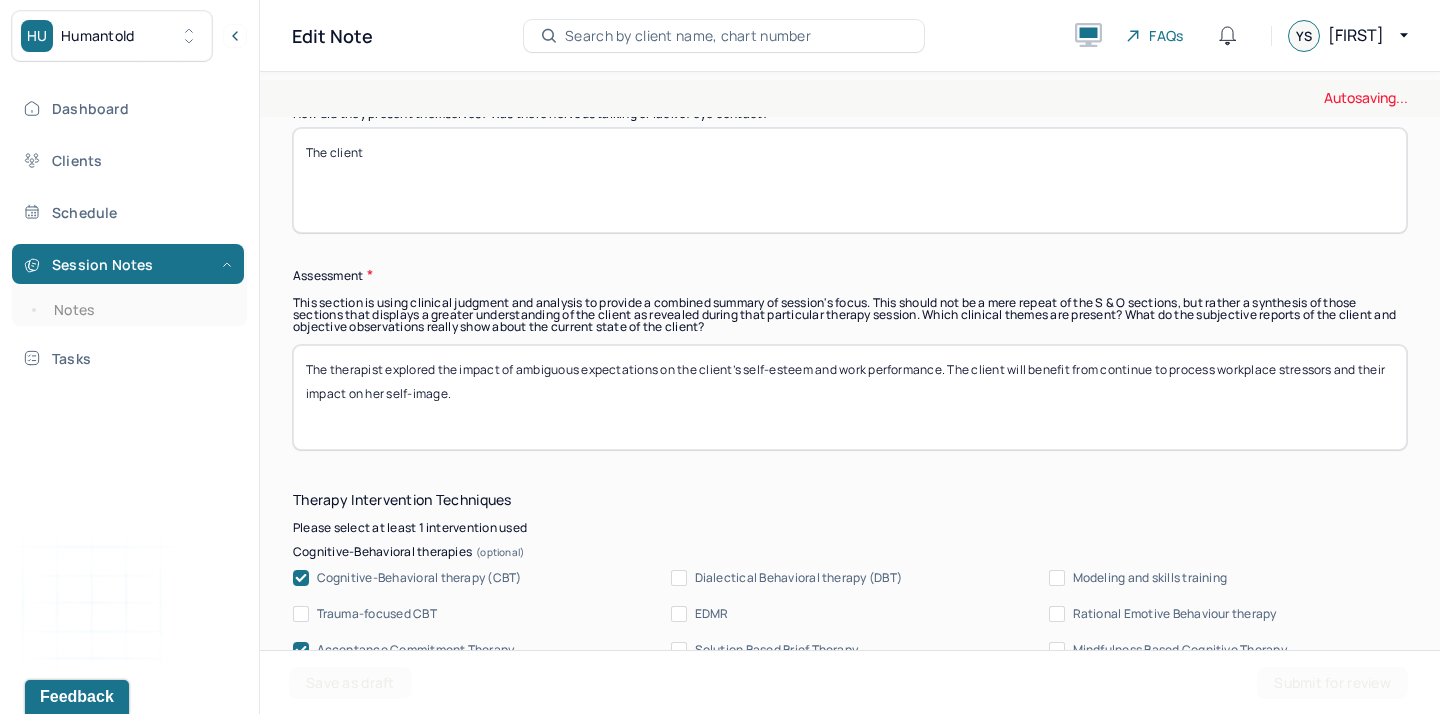 type on "The client" 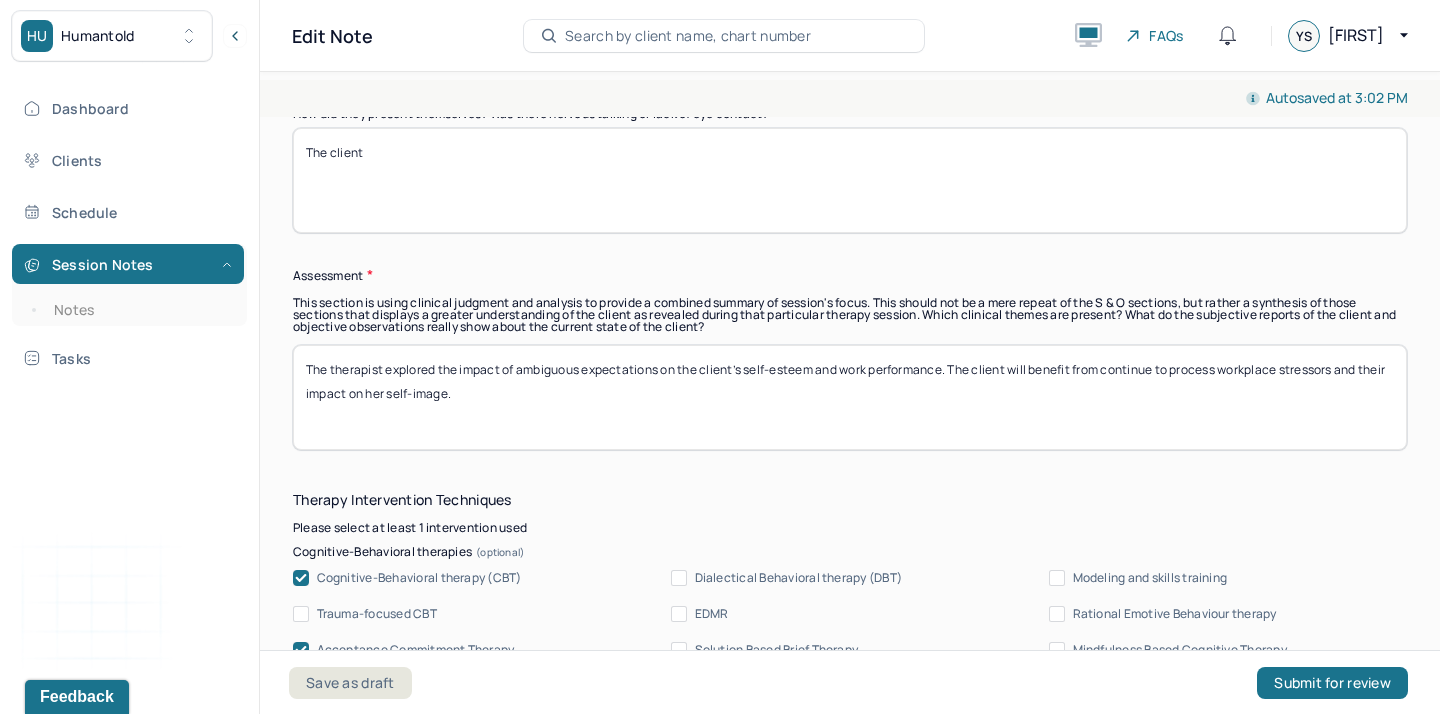 drag, startPoint x: 372, startPoint y: 413, endPoint x: 385, endPoint y: 374, distance: 41.109608 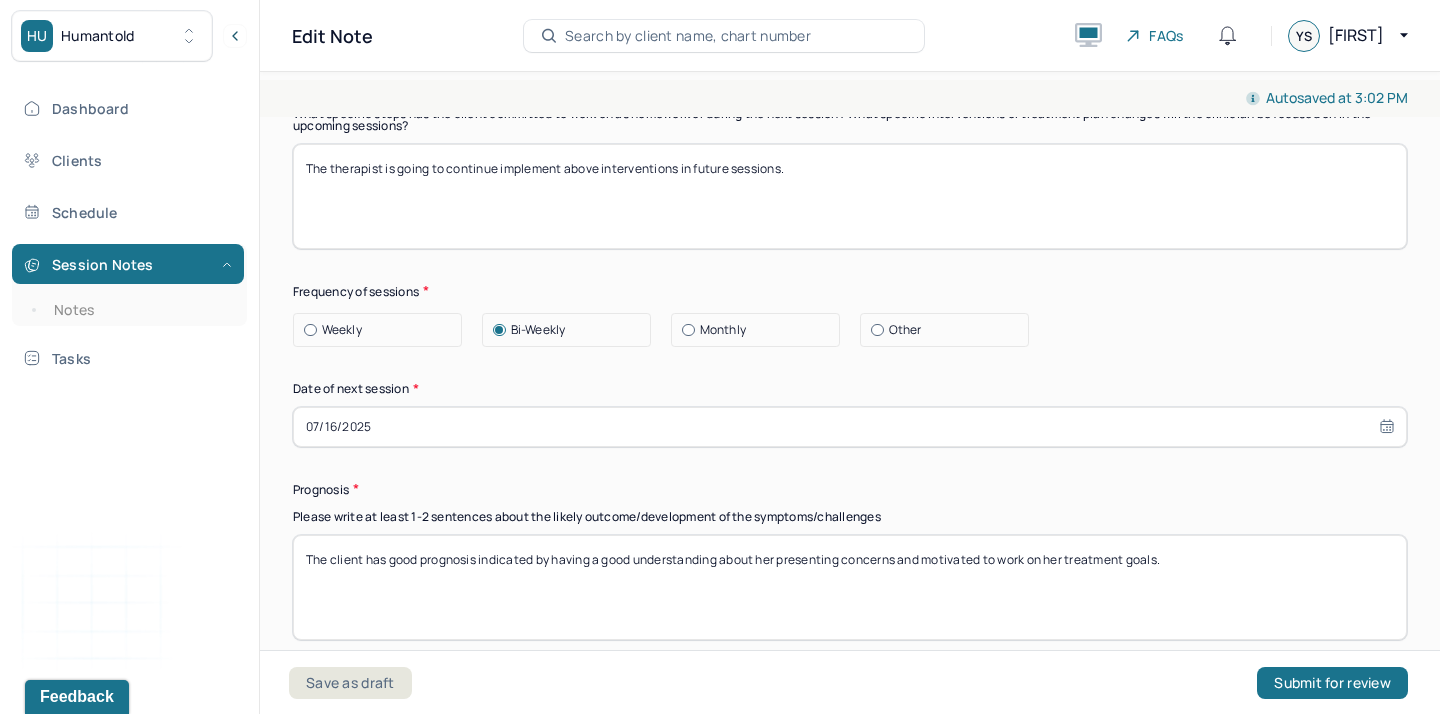 scroll, scrollTop: 2369, scrollLeft: 0, axis: vertical 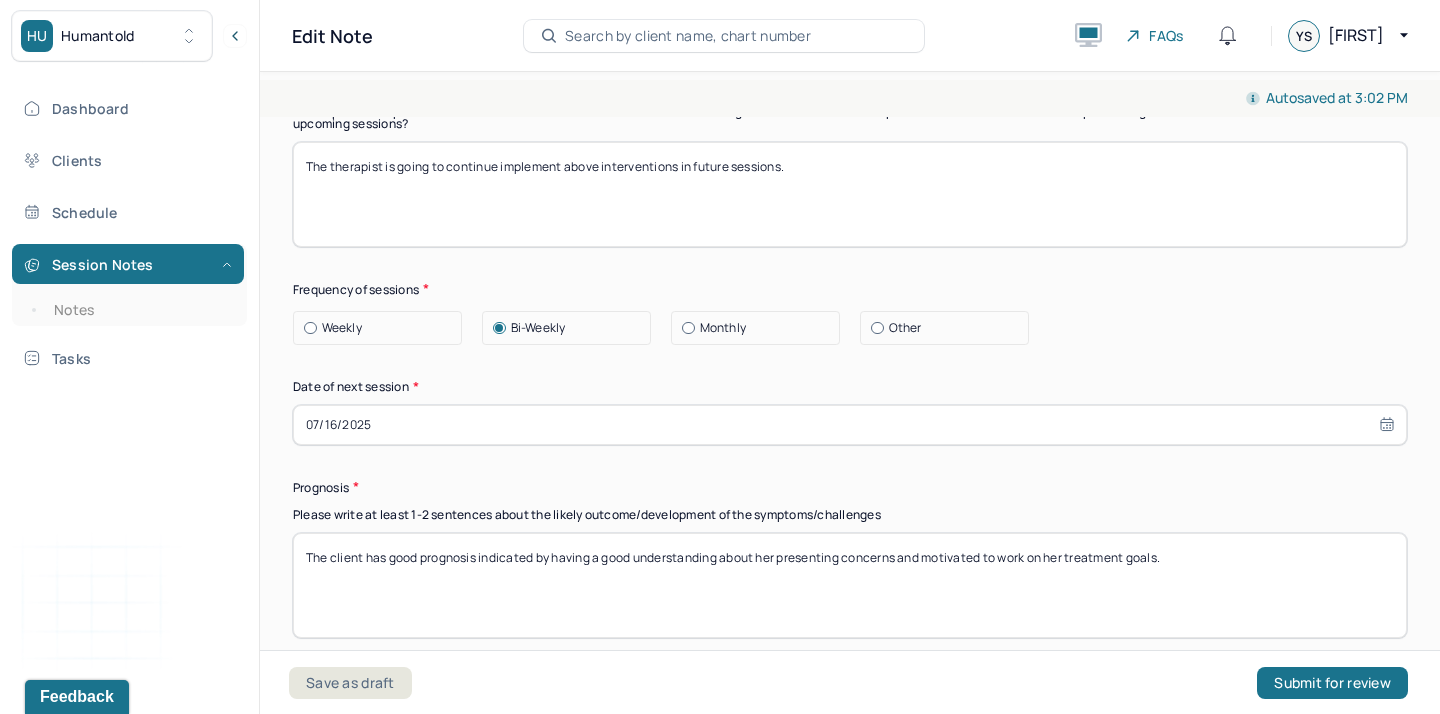 type on "The therapist" 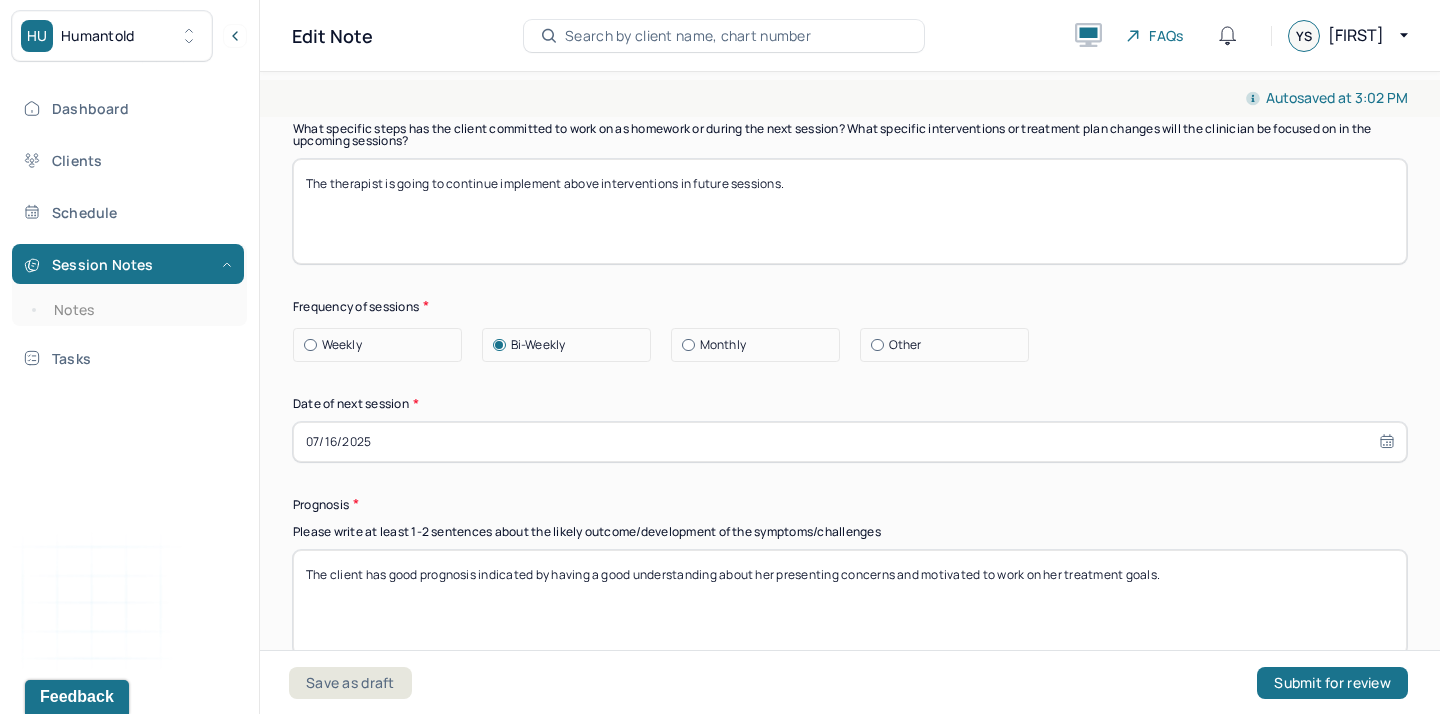 scroll, scrollTop: 2347, scrollLeft: 0, axis: vertical 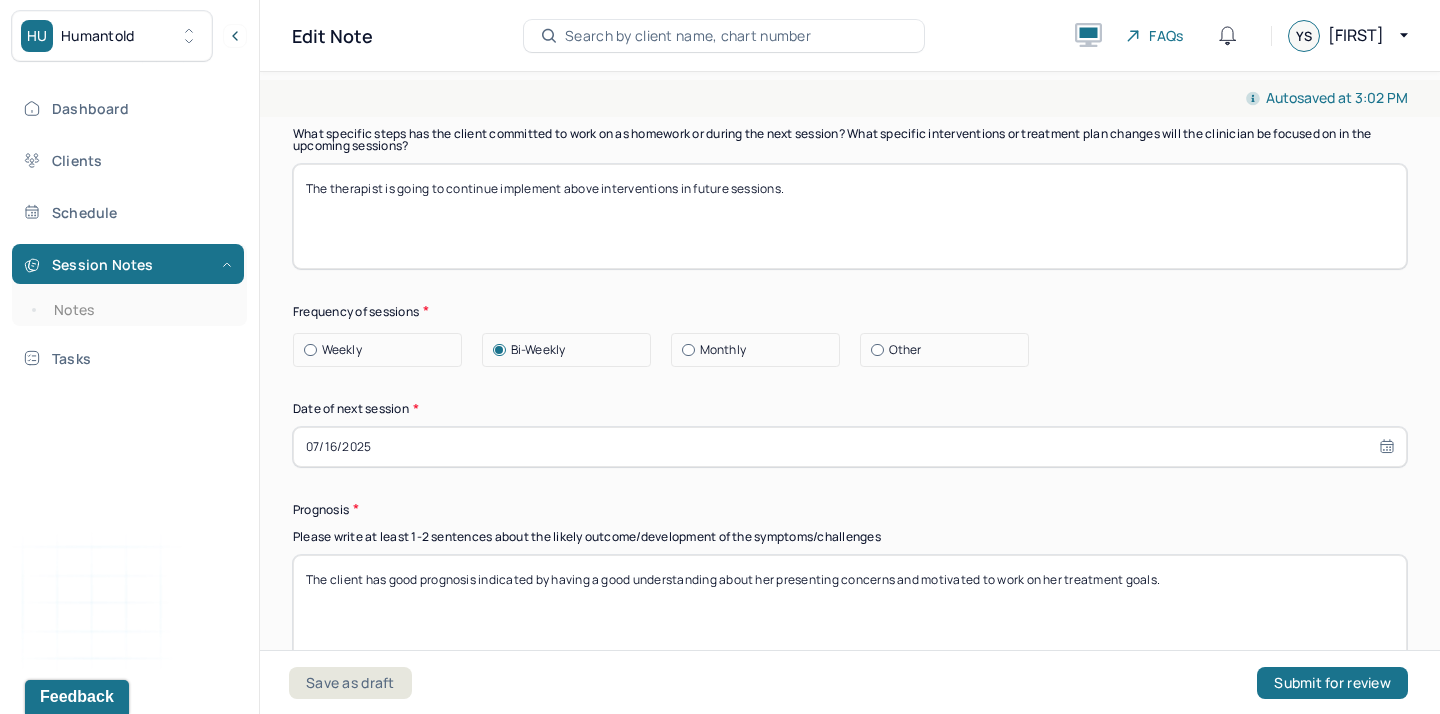 click on "07/16/2025" at bounding box center [850, 447] 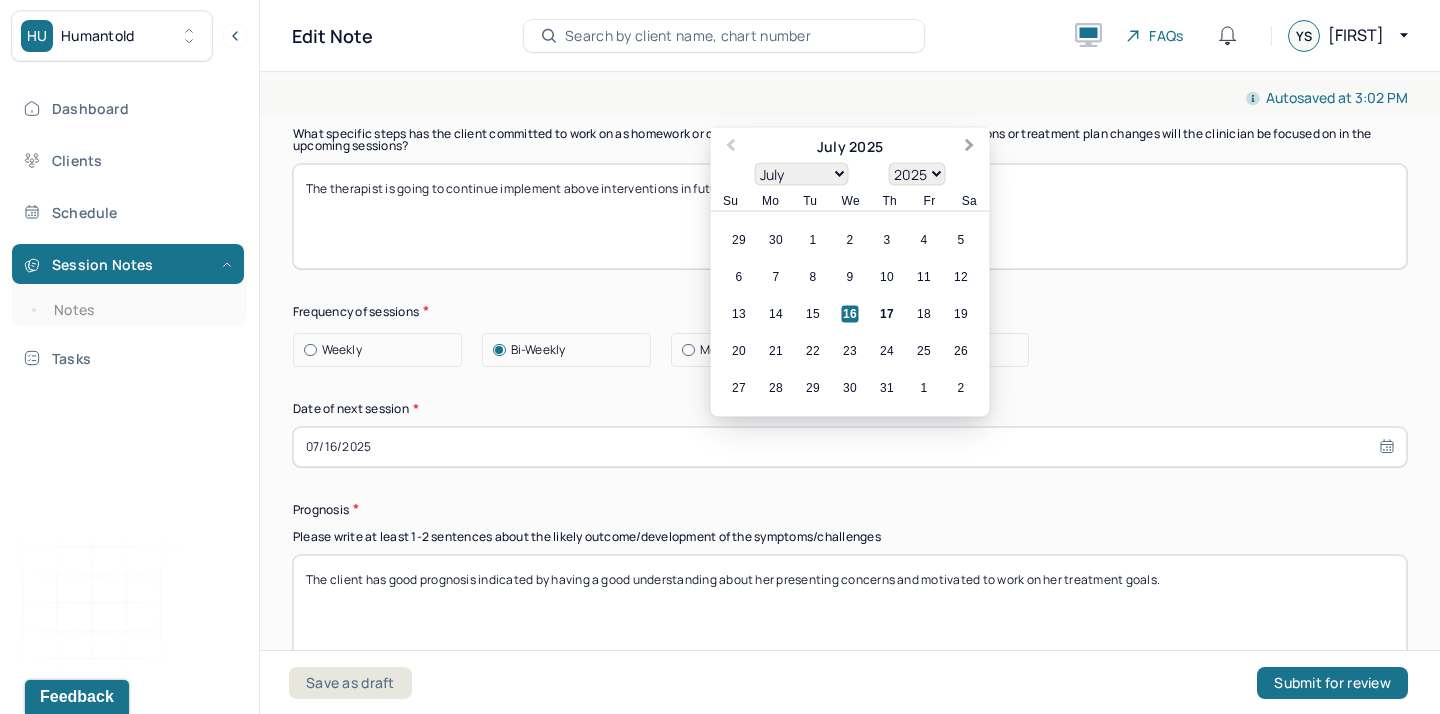click on "Next Month" at bounding box center (972, 148) 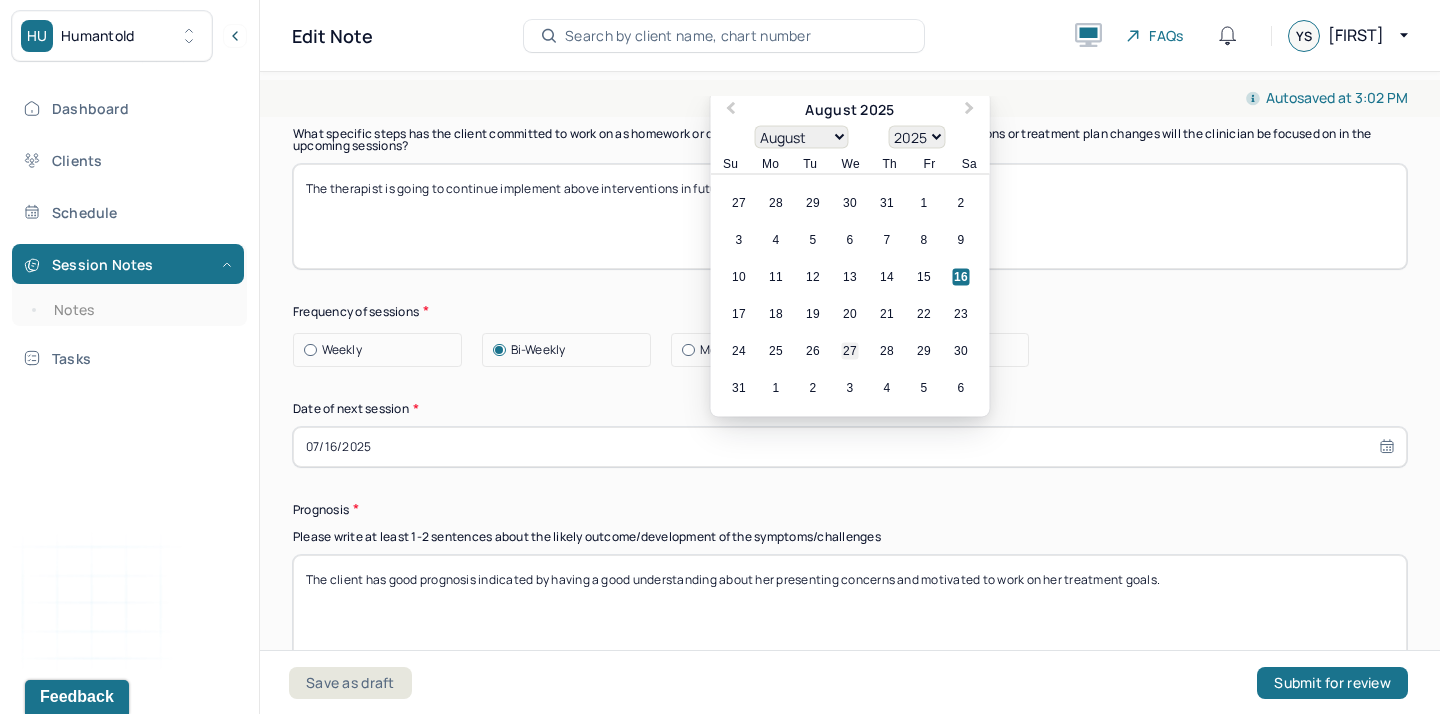 click on "27" at bounding box center (850, 350) 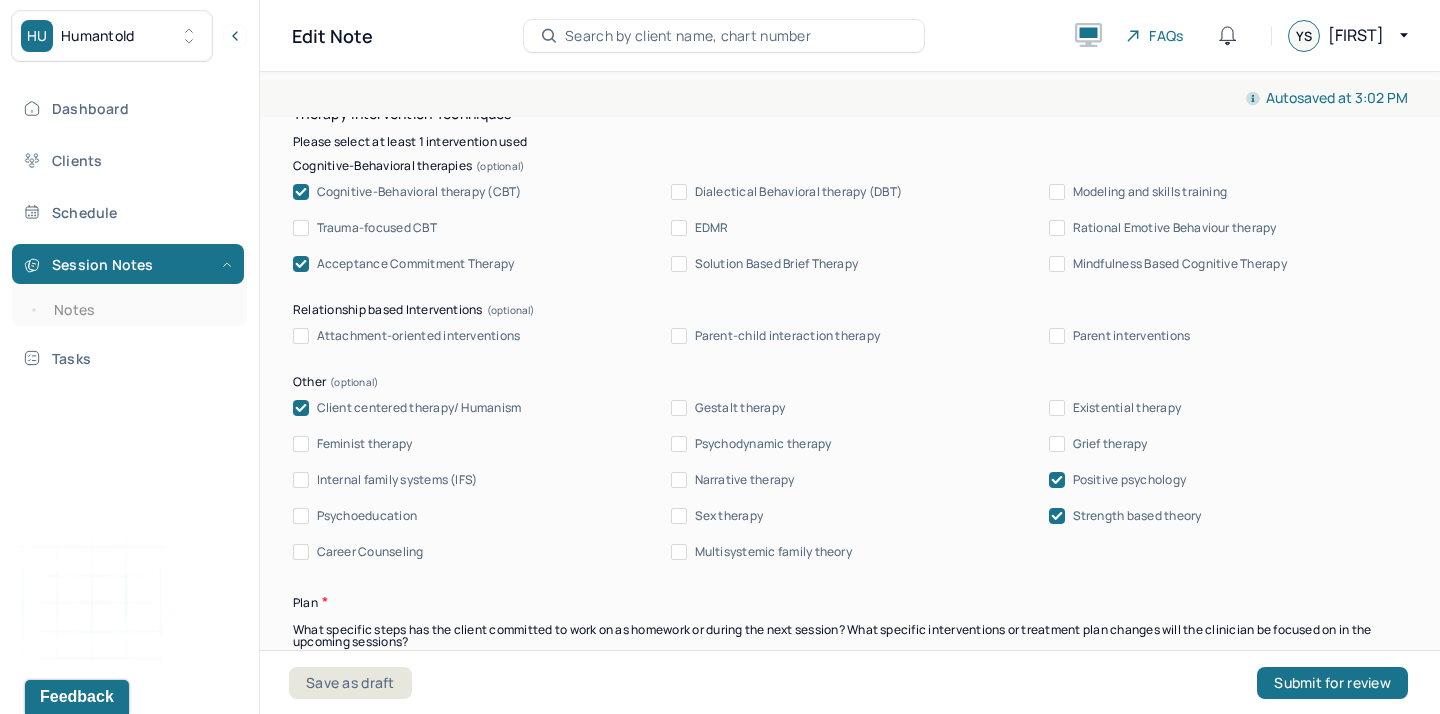 scroll, scrollTop: 1856, scrollLeft: 0, axis: vertical 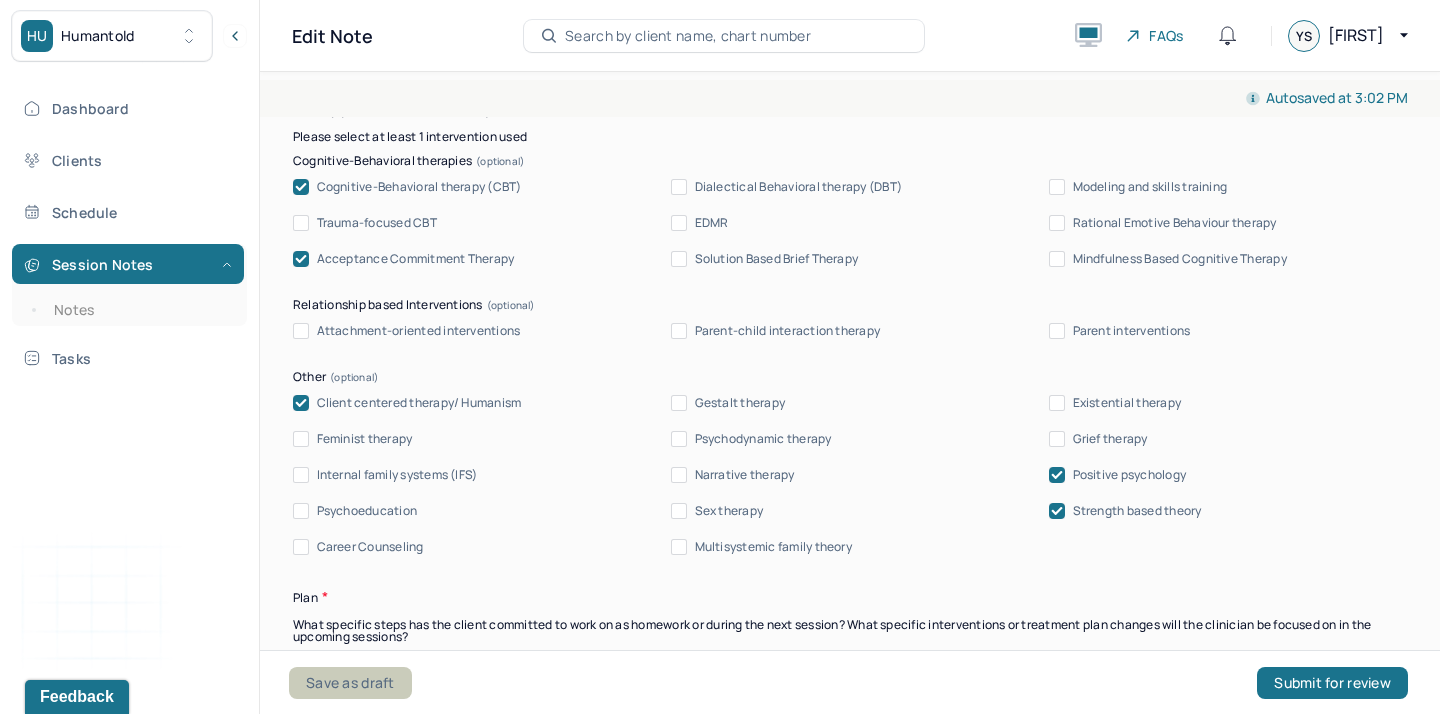 click on "Save as draft" at bounding box center (350, 683) 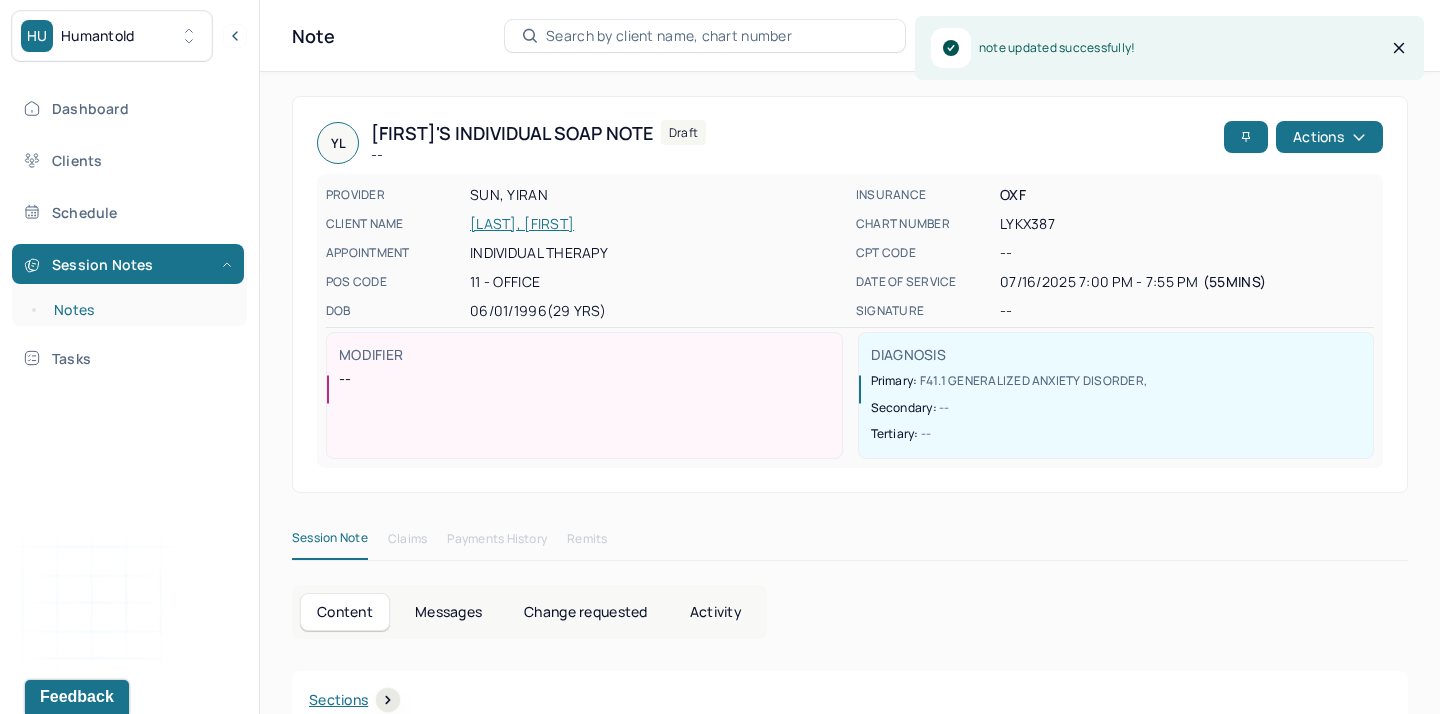 click on "Notes" at bounding box center (139, 310) 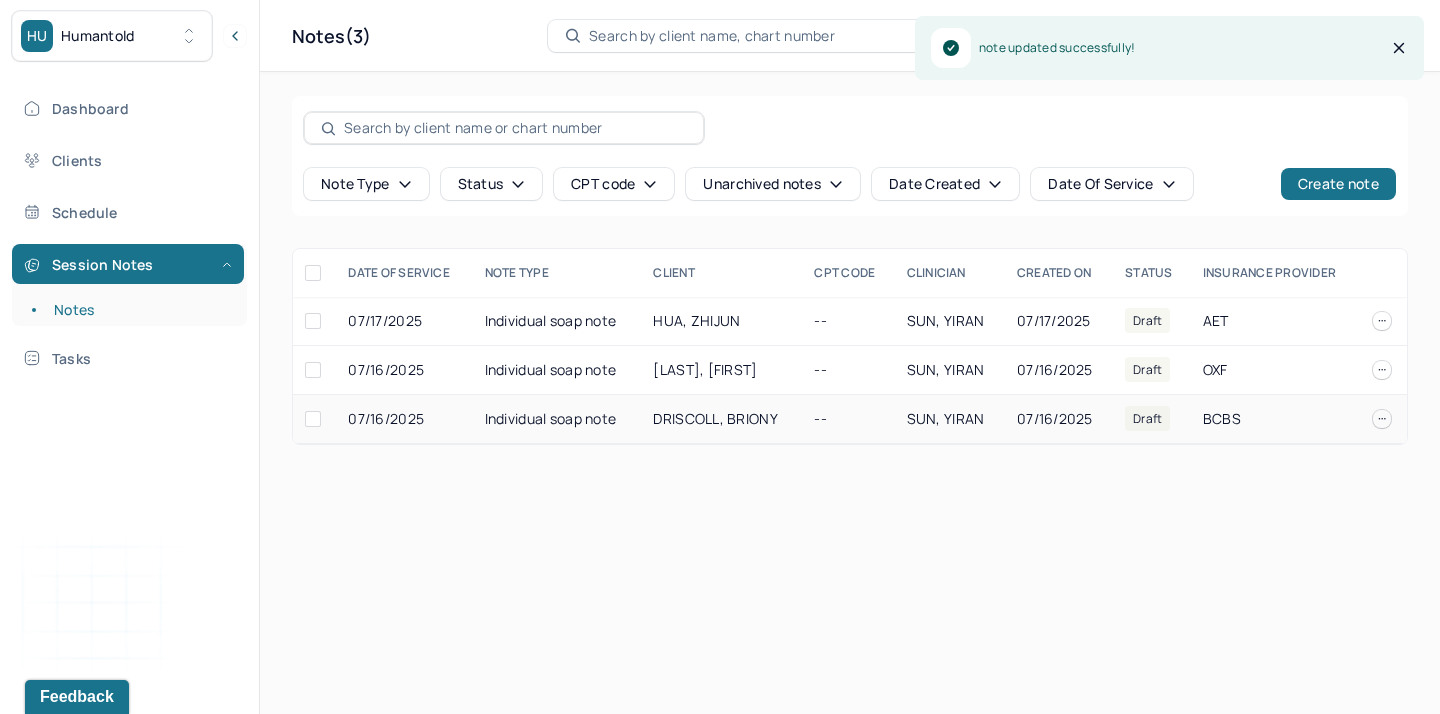 click on "Individual soap note" at bounding box center (557, 419) 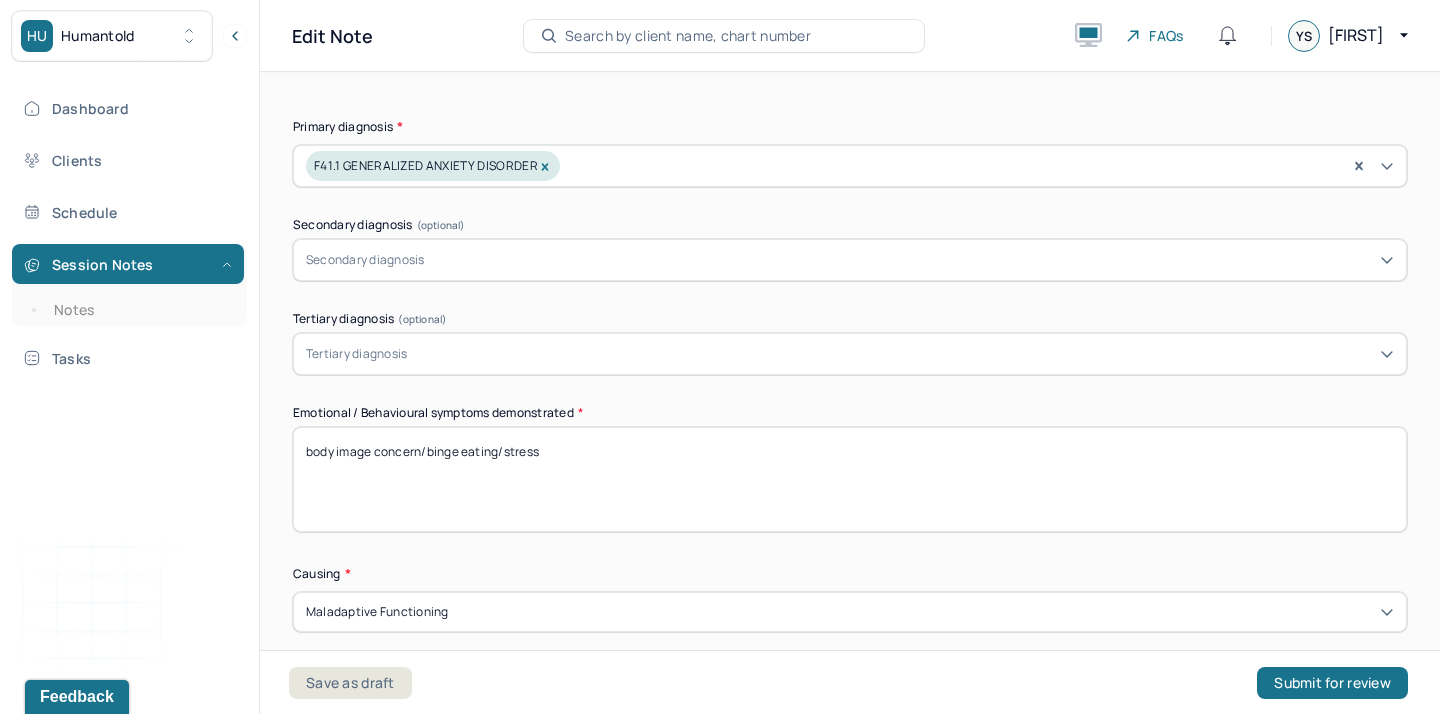 scroll, scrollTop: 490, scrollLeft: 0, axis: vertical 